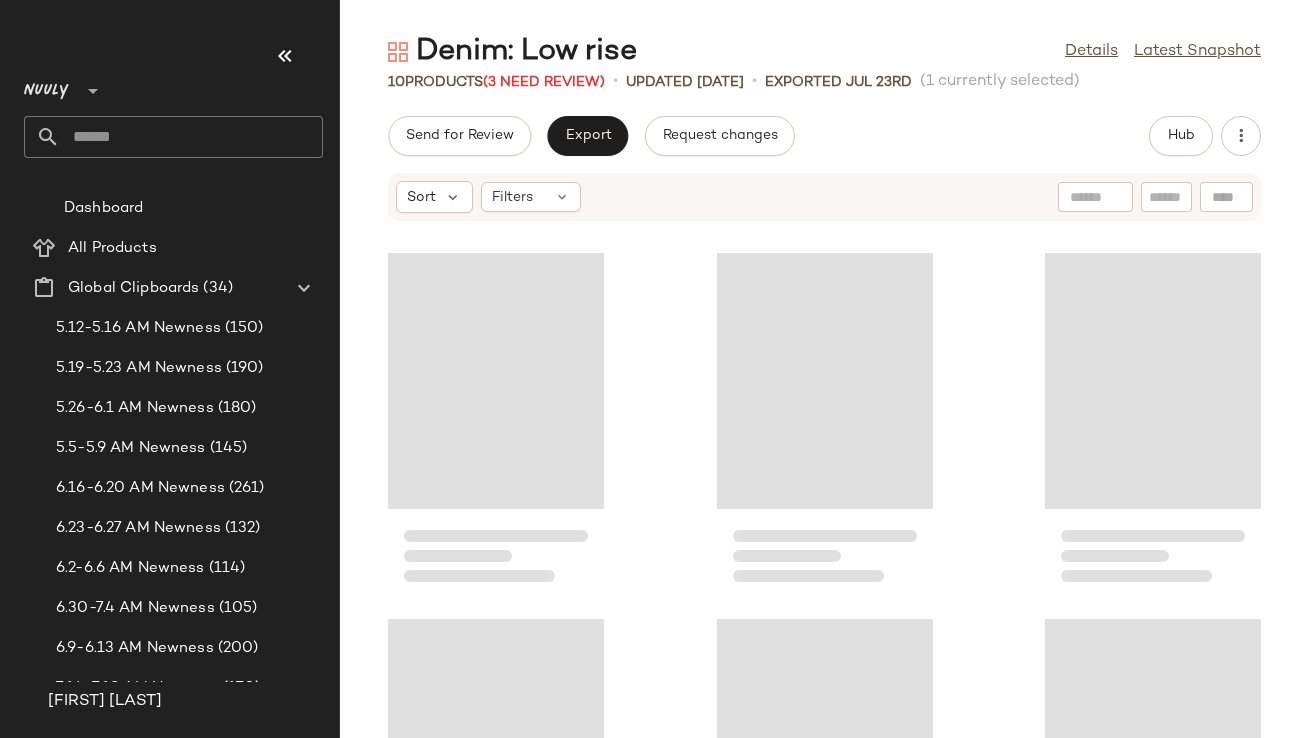 scroll, scrollTop: 0, scrollLeft: 0, axis: both 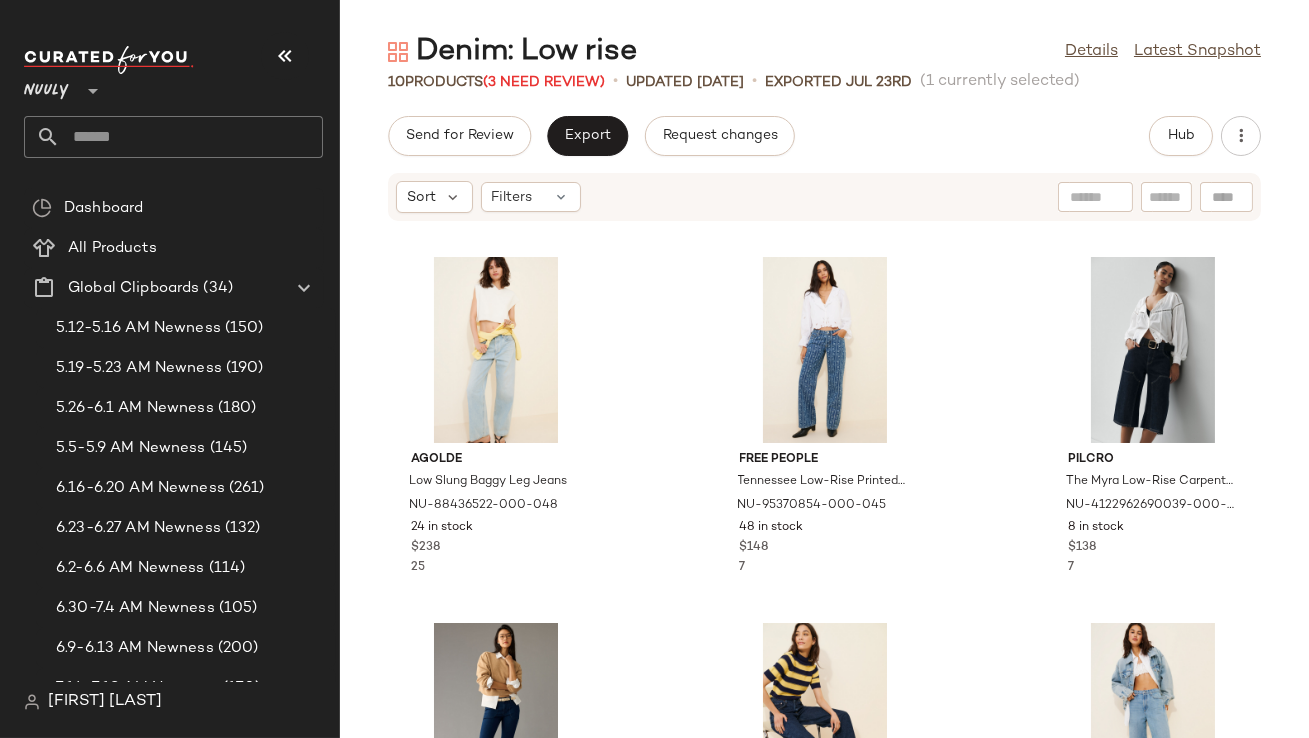 click at bounding box center (285, 56) 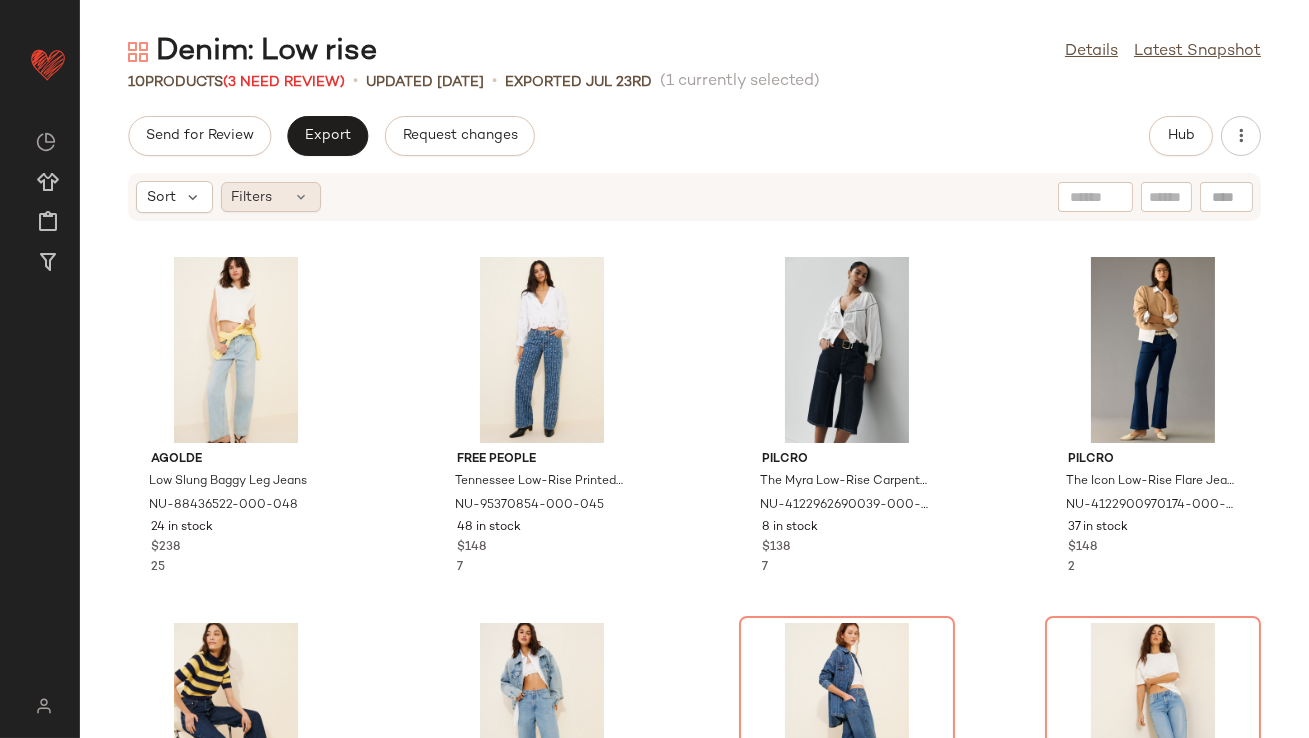 click on "Filters" 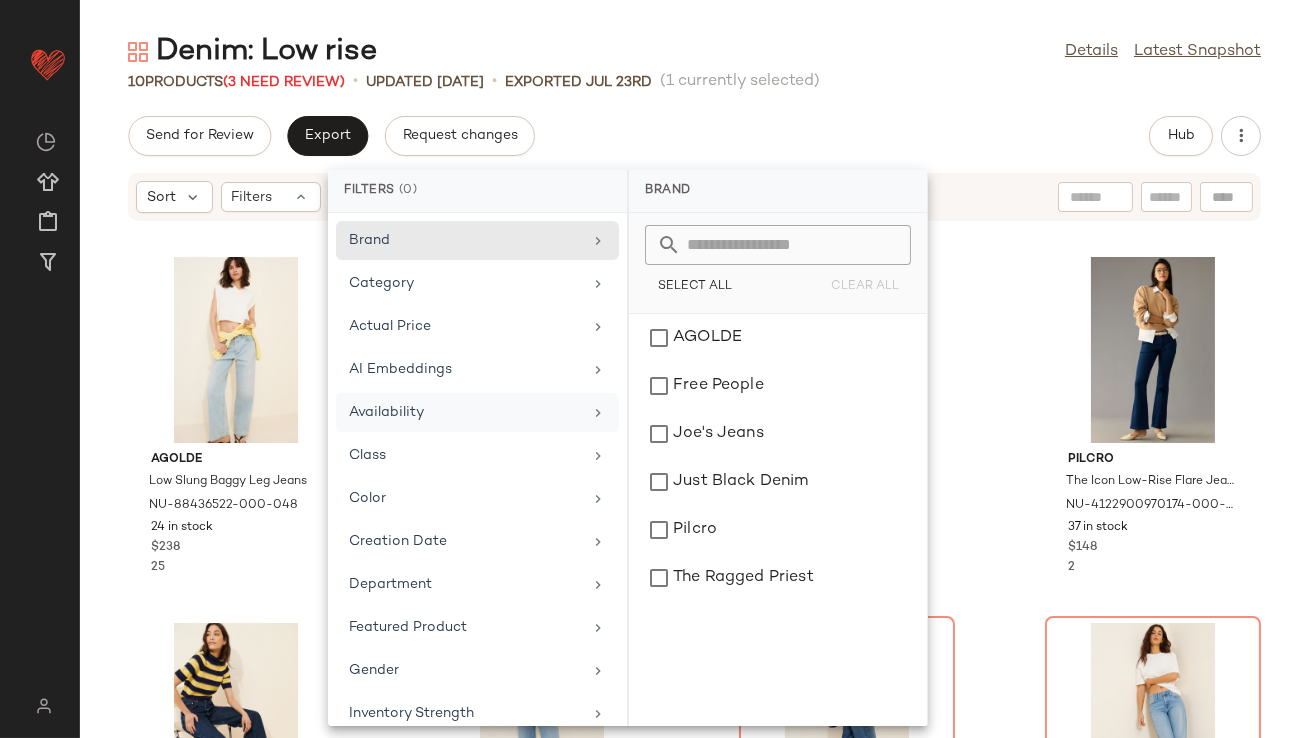 click on "Availability" at bounding box center [465, 412] 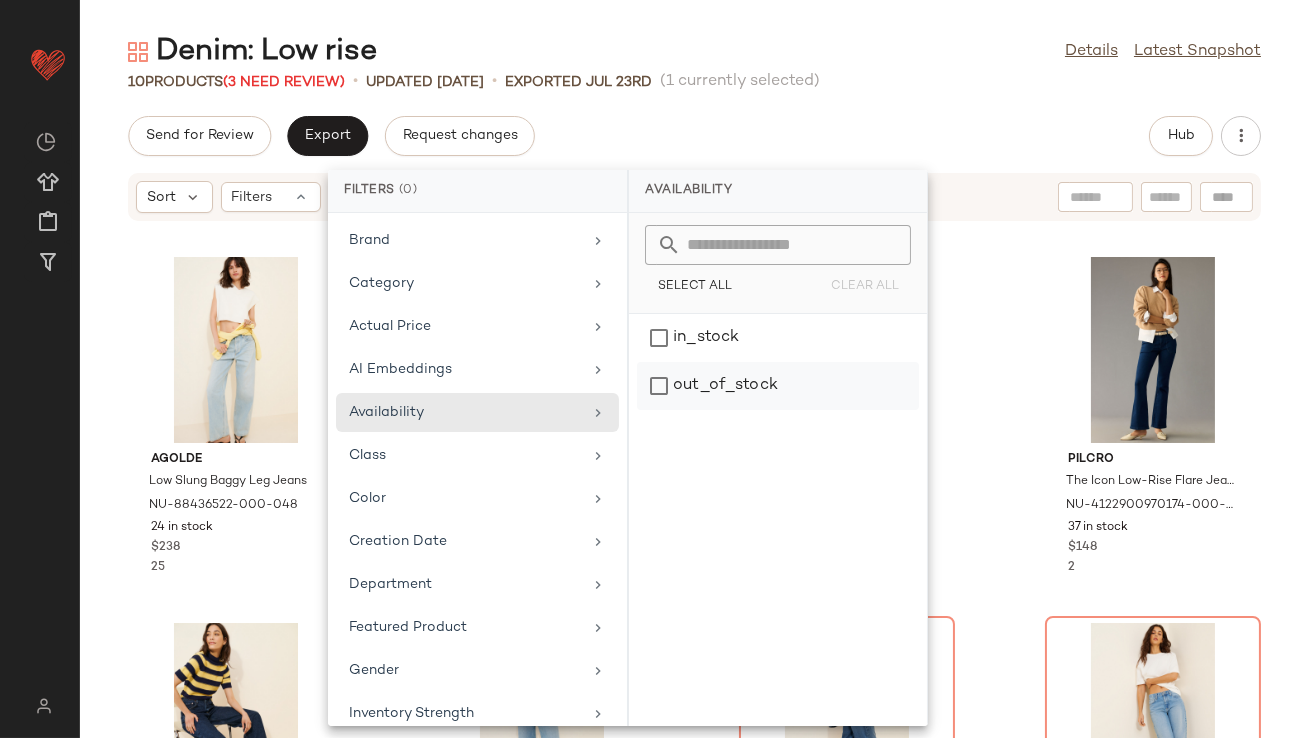 click on "out_of_stock" 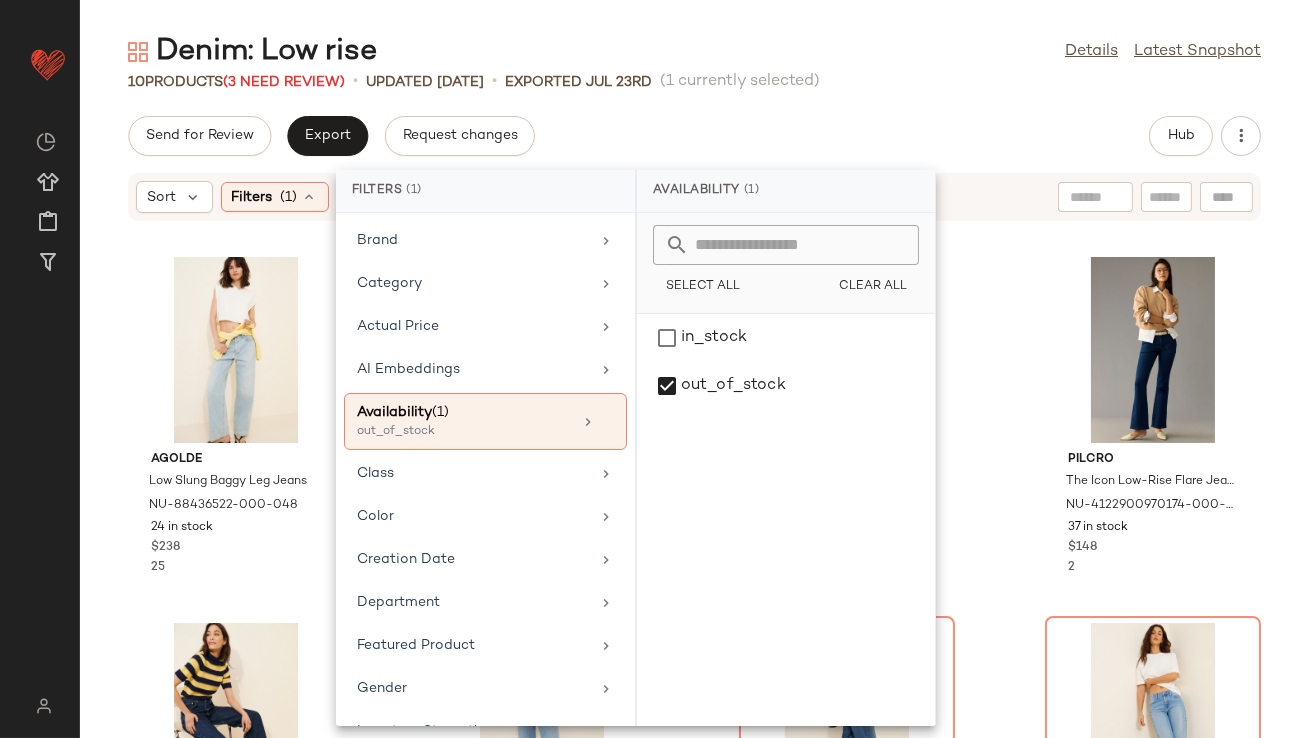 click on "Products • updated [DATE] • Exported [DATE] (1 currently selected) Send for Review Export Request changes Hub Sort Filters (1) Reset AGOLDE Low Slung Baggy Leg Jeans [PRODUCT_ID] 24 in stock $238 7 Free People Tennessee Low-Rise Printed Boyfriend Jeans [PRODUCT_ID] 48 in stock $148 7 Pilcro The Myra Low-Rise Carpenter Jeans: Cropped Barrel Edition [PRODUCT_ID] 8 in stock $138 7 Pilcro The Icon Low-Rise Flare Jeans [PRODUCT_ID] 37 in stock $148 2 AGOLDE Low Curve Jeans [PRODUCT_ID] 92 in stock $248 10 Joe's Jeans The Ryan Low Slung Baggy Jeans [PRODUCT_ID] 1 in stock $248 37 AGOLDE Low Slung Baggy Leg Jeans [PRODUCT_ID] Out of stock $238 16 Just Black Denim Low-Rise Straight Leg Jeans [PRODUCT_ID] Out of stock $115 29 AGOLDE Low Curve Fray Jeans [PRODUCT_ID] Out of stock $248 18 The Ragged Priest Low-Rise Pelt Release Jeans 7 in stock" at bounding box center (694, 385) 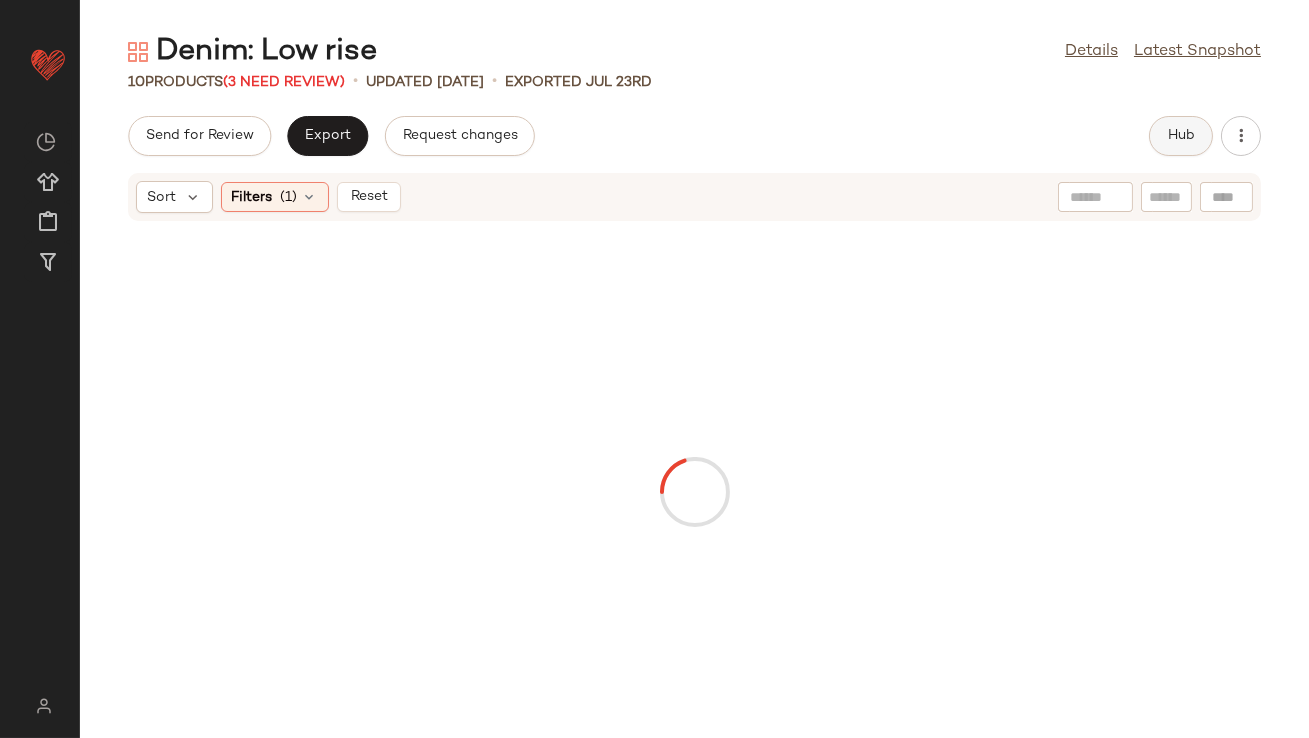 click on "Hub" 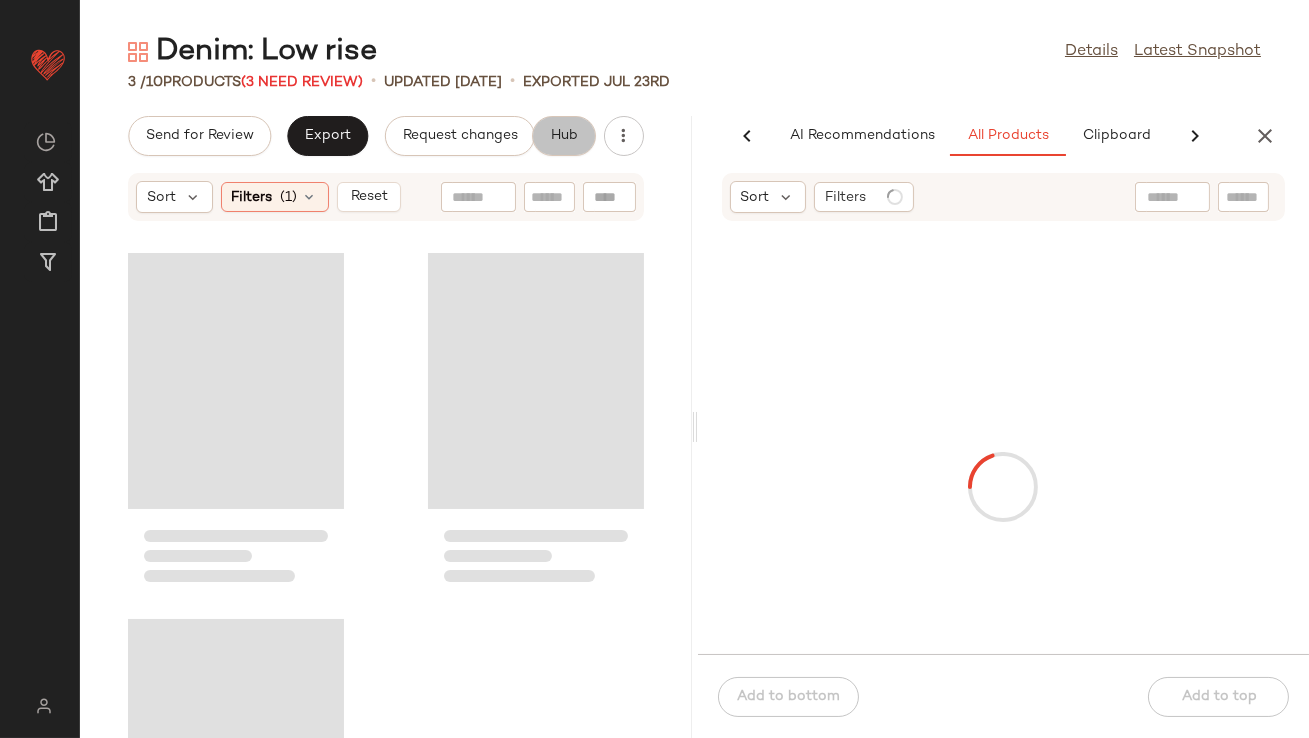 scroll, scrollTop: 0, scrollLeft: 88, axis: horizontal 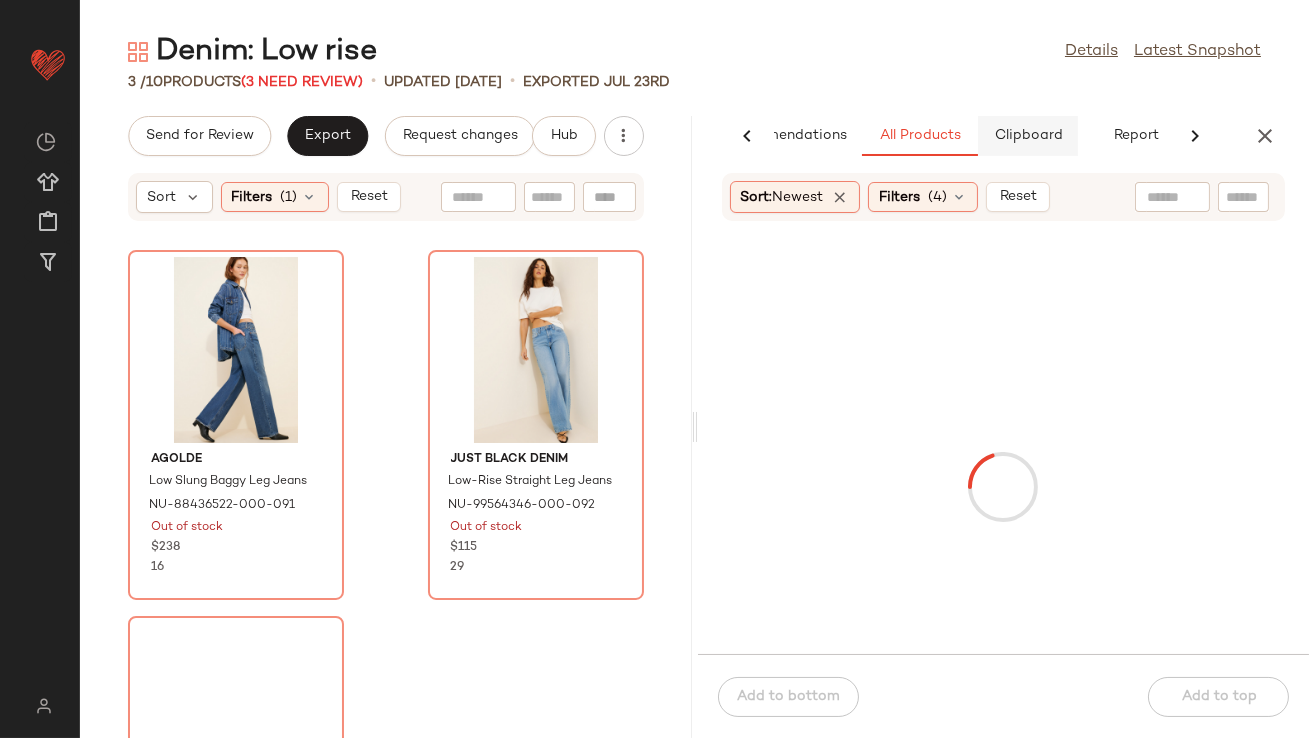 click on "Clipboard" 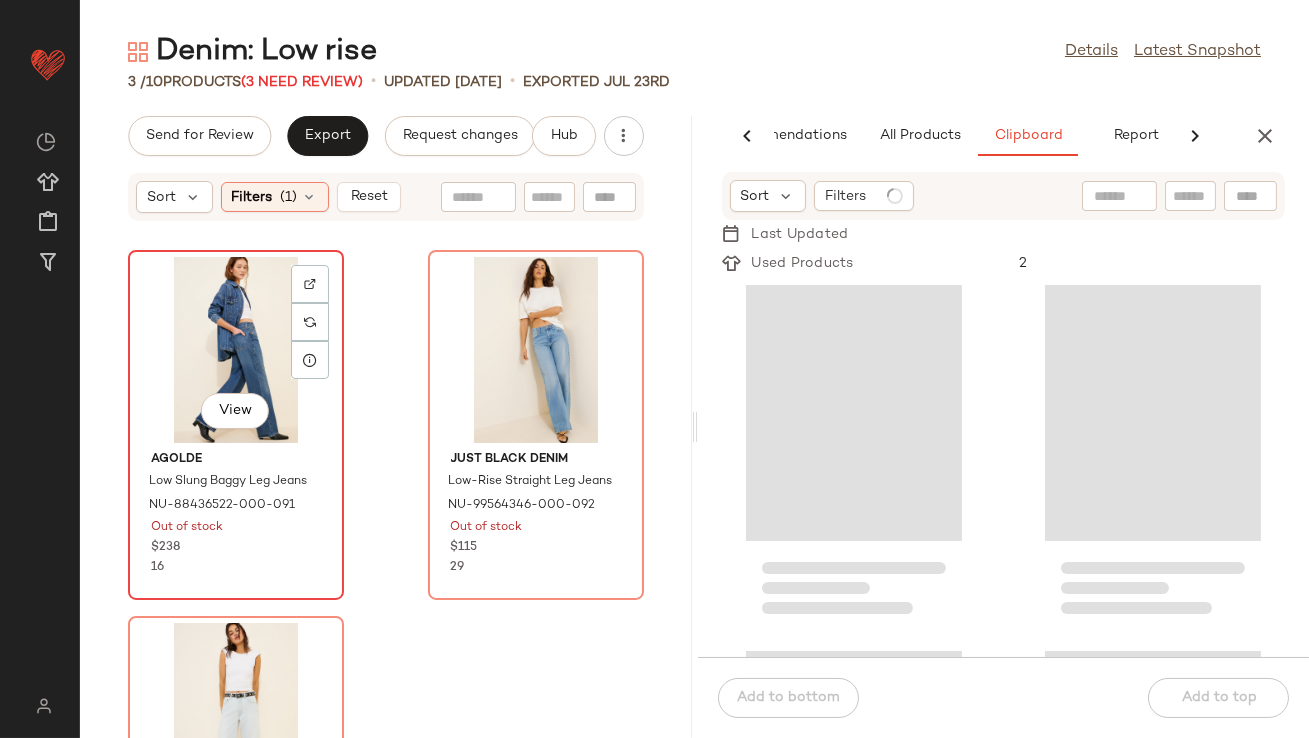 click on "View" 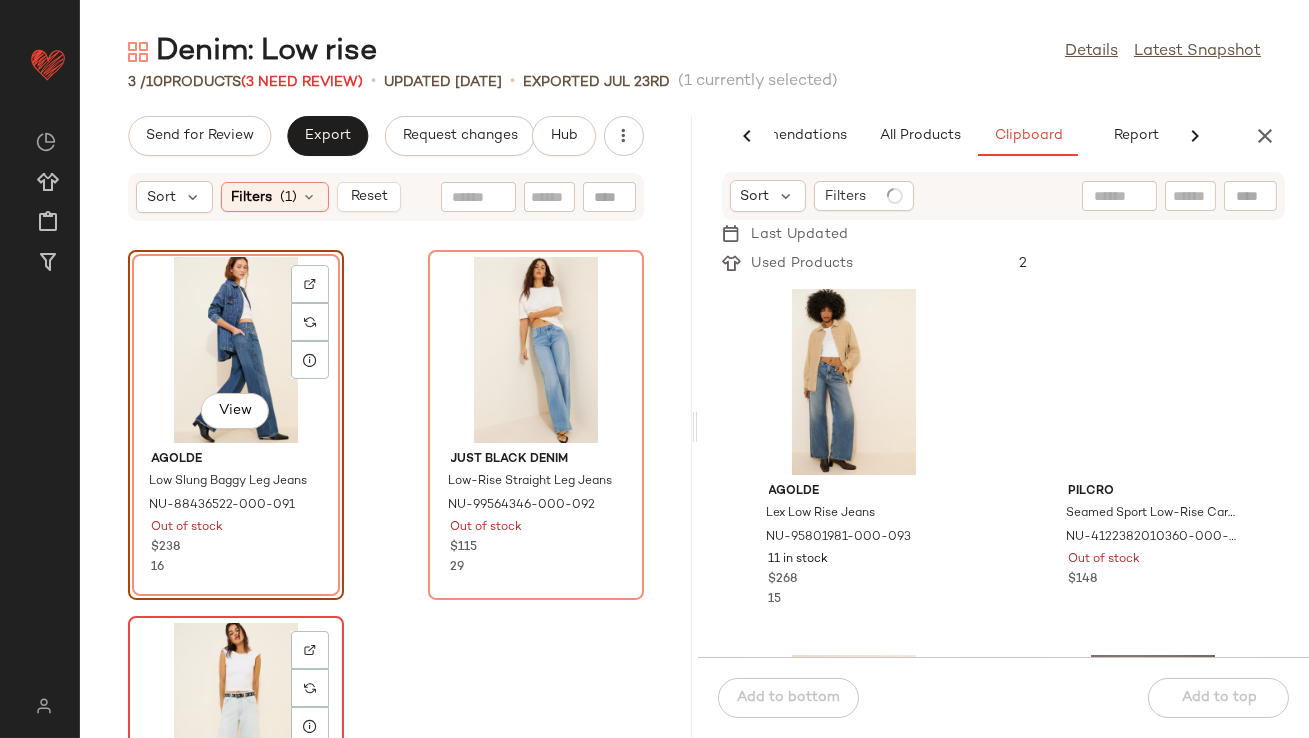click on "View" 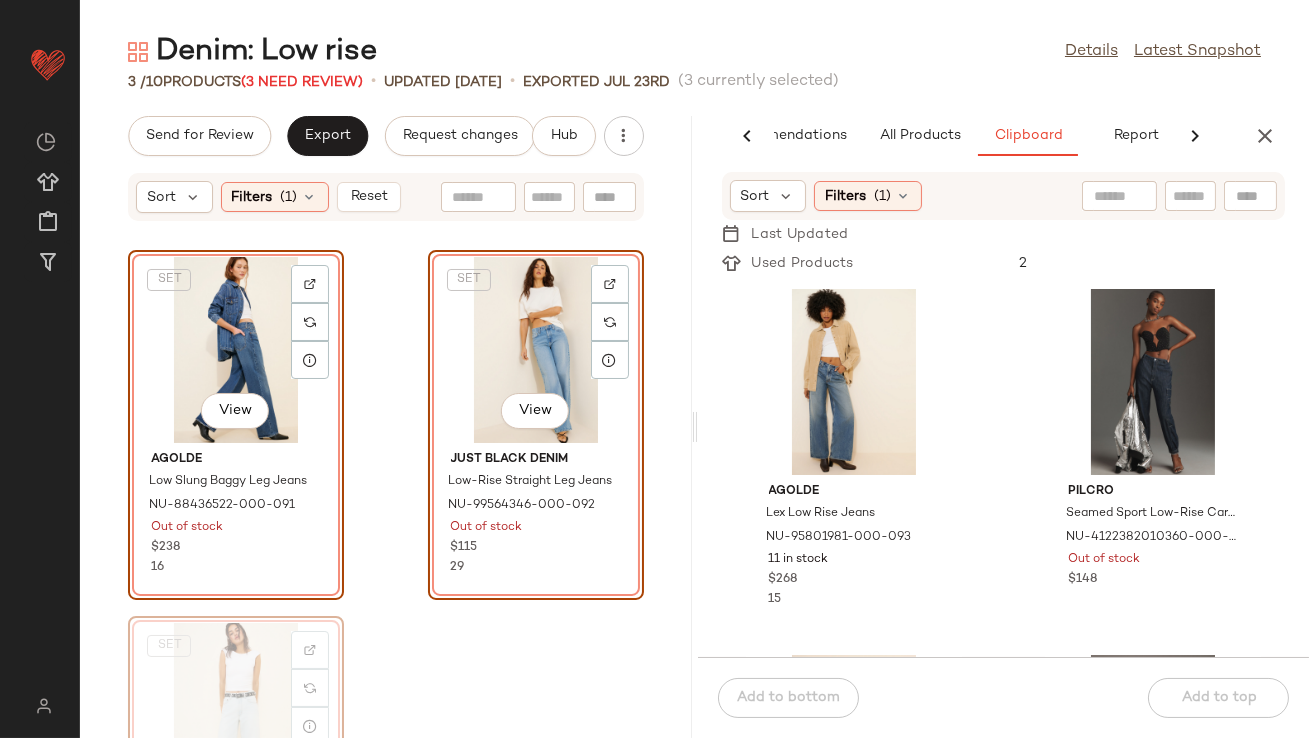scroll, scrollTop: 3, scrollLeft: 0, axis: vertical 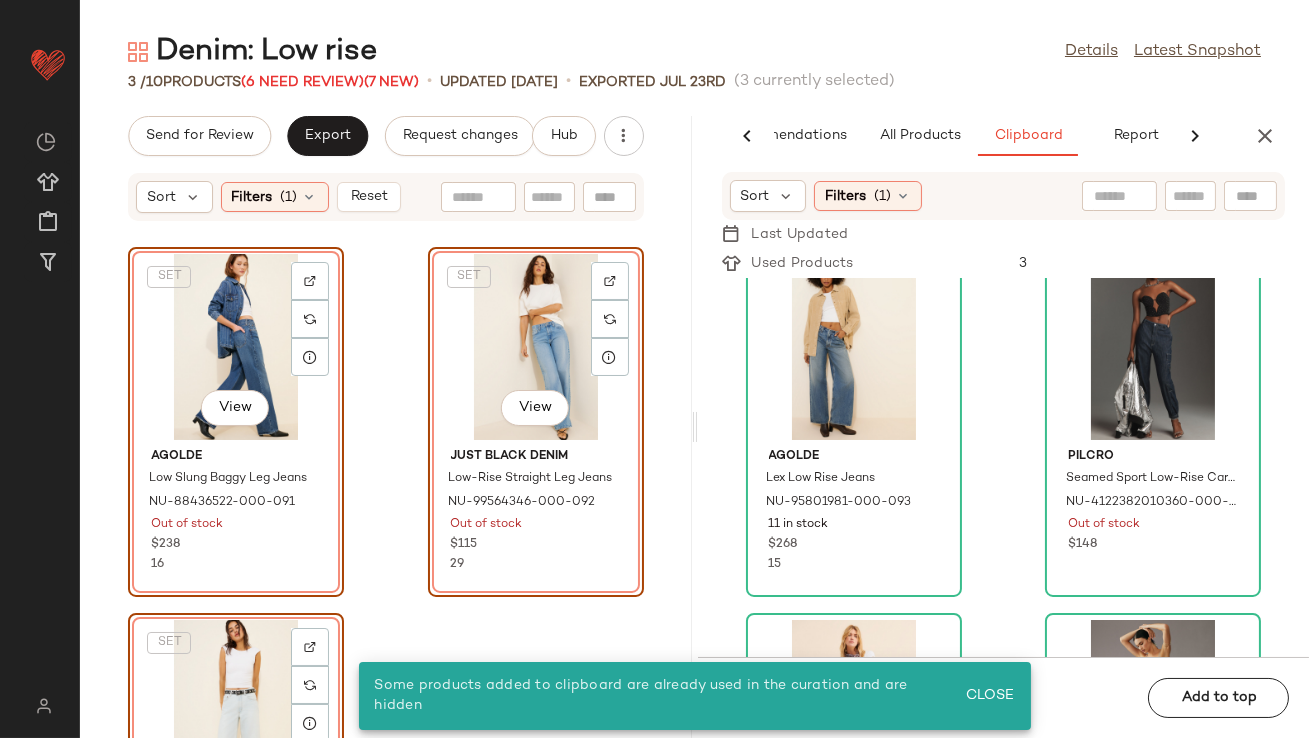 click on "SET View AGOLDE Low Slung Baggy Leg Jeans [PRODUCT_ID] Out of stock $238 16" 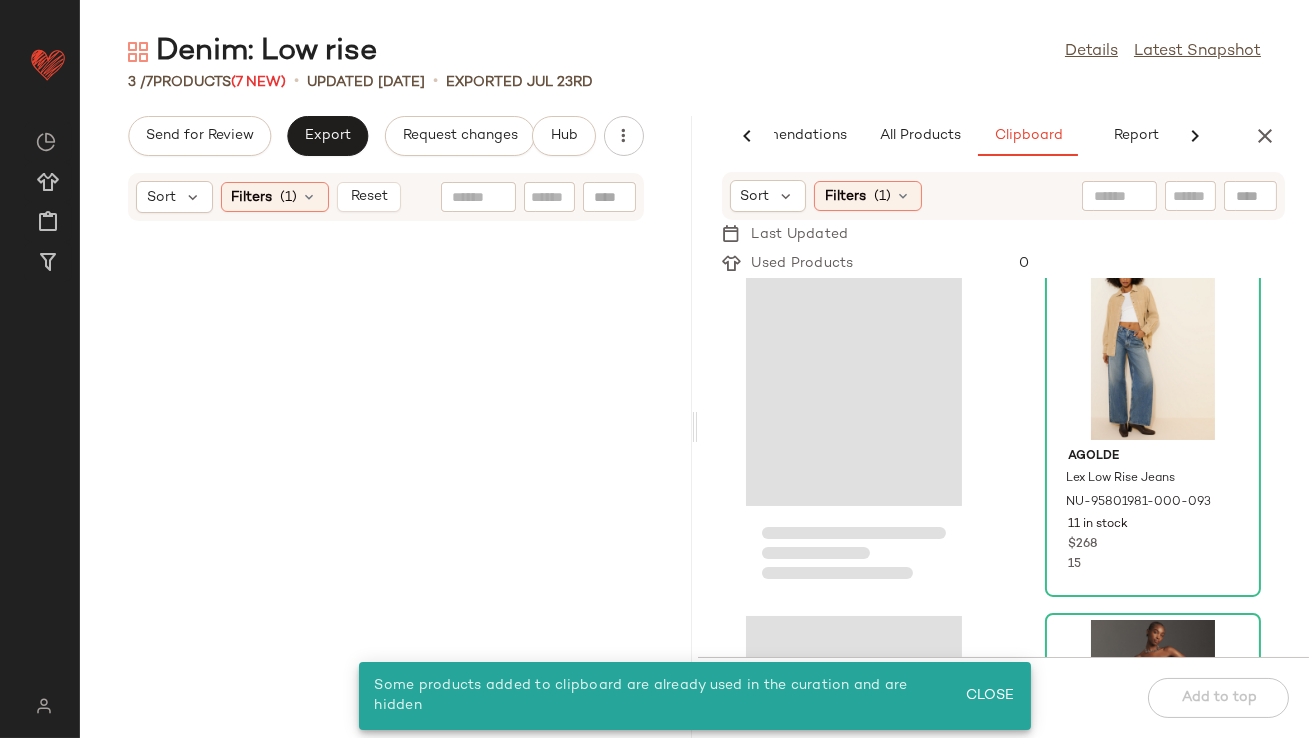 scroll, scrollTop: 0, scrollLeft: 0, axis: both 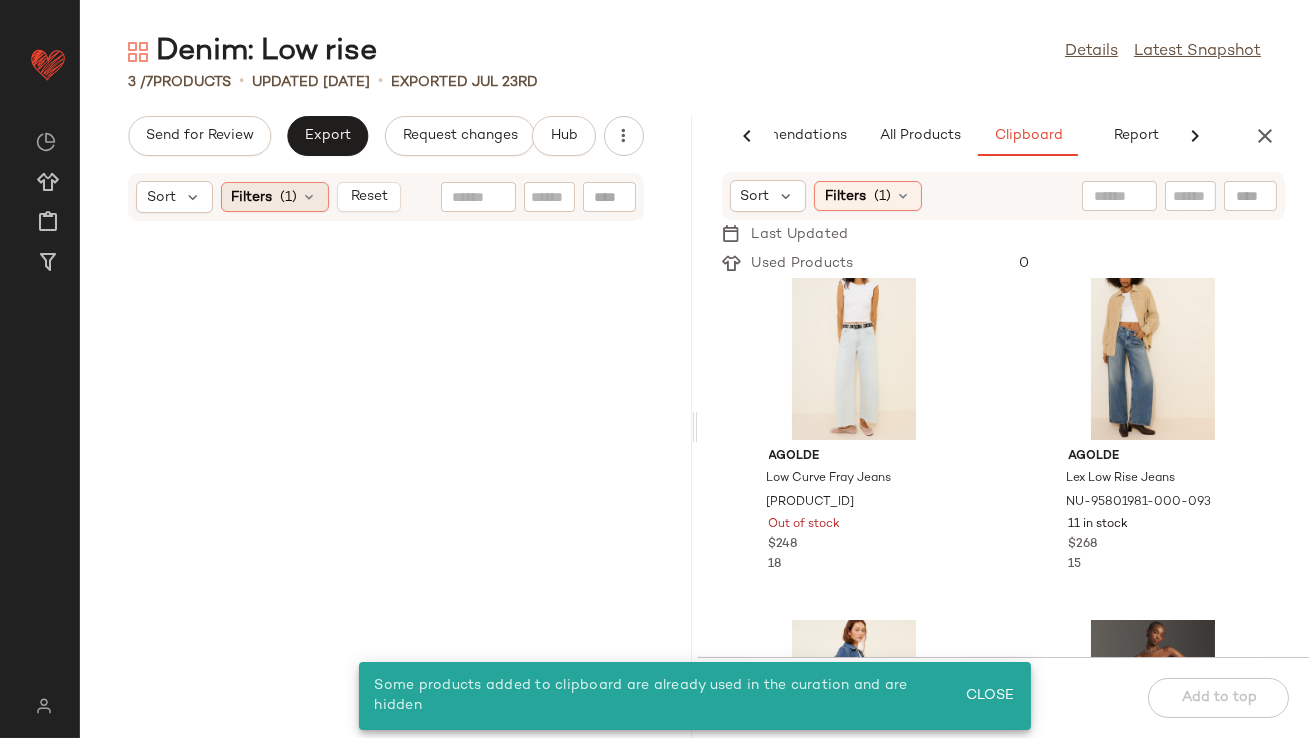 click at bounding box center [310, 197] 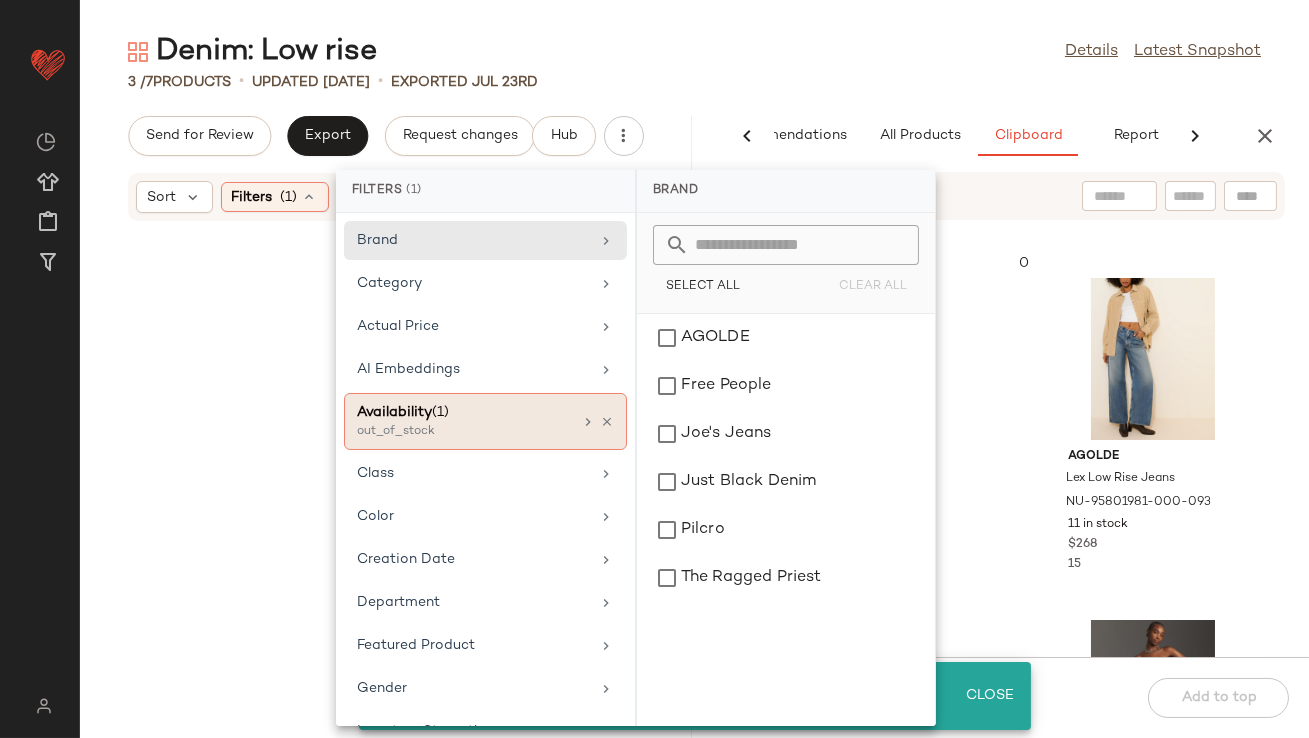 click at bounding box center [607, 422] 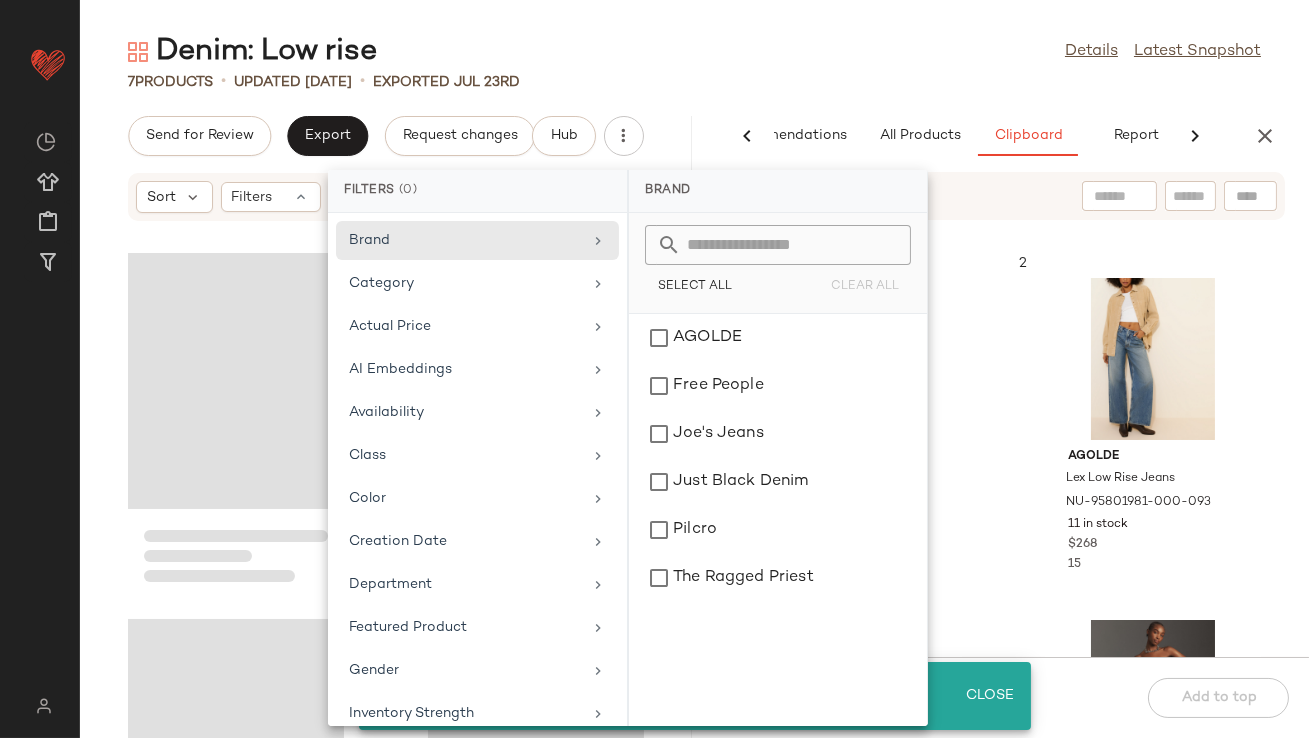 click on "[NUMBER] Products • updated [DATE] • Exported [DATE]" 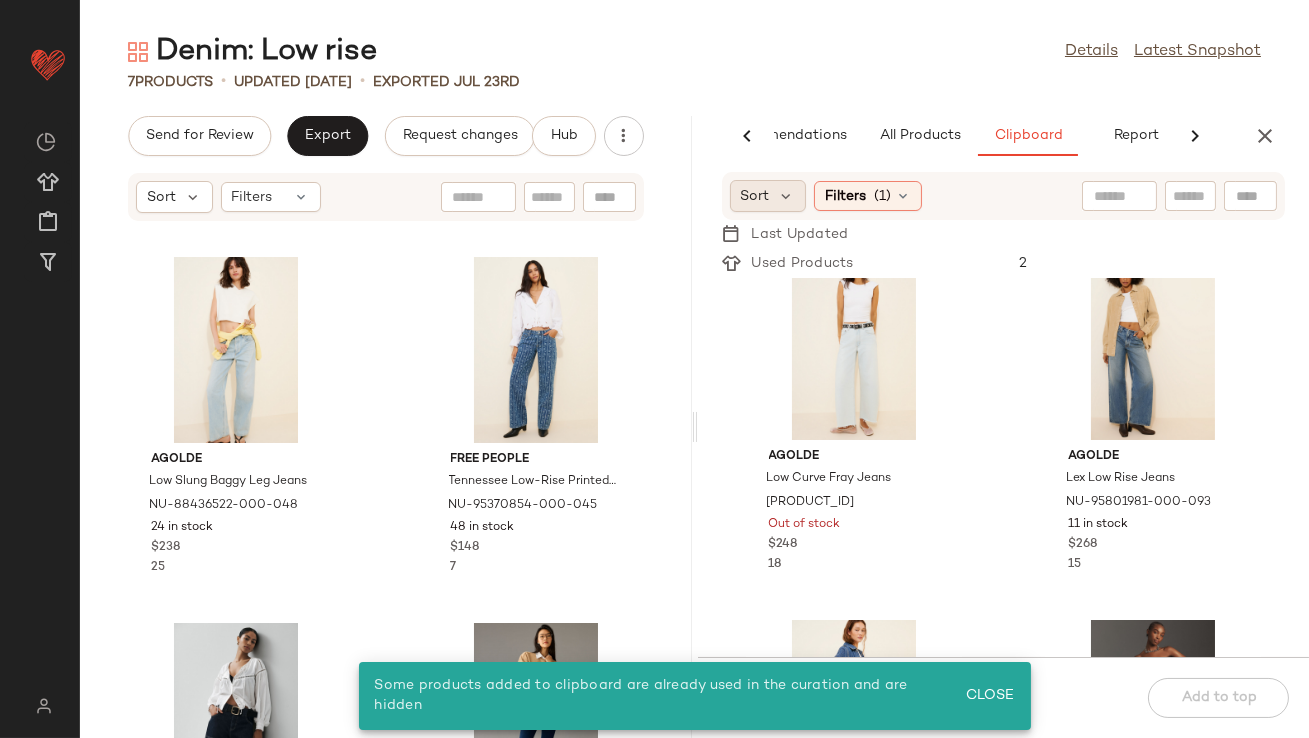 click on "Sort" at bounding box center (755, 196) 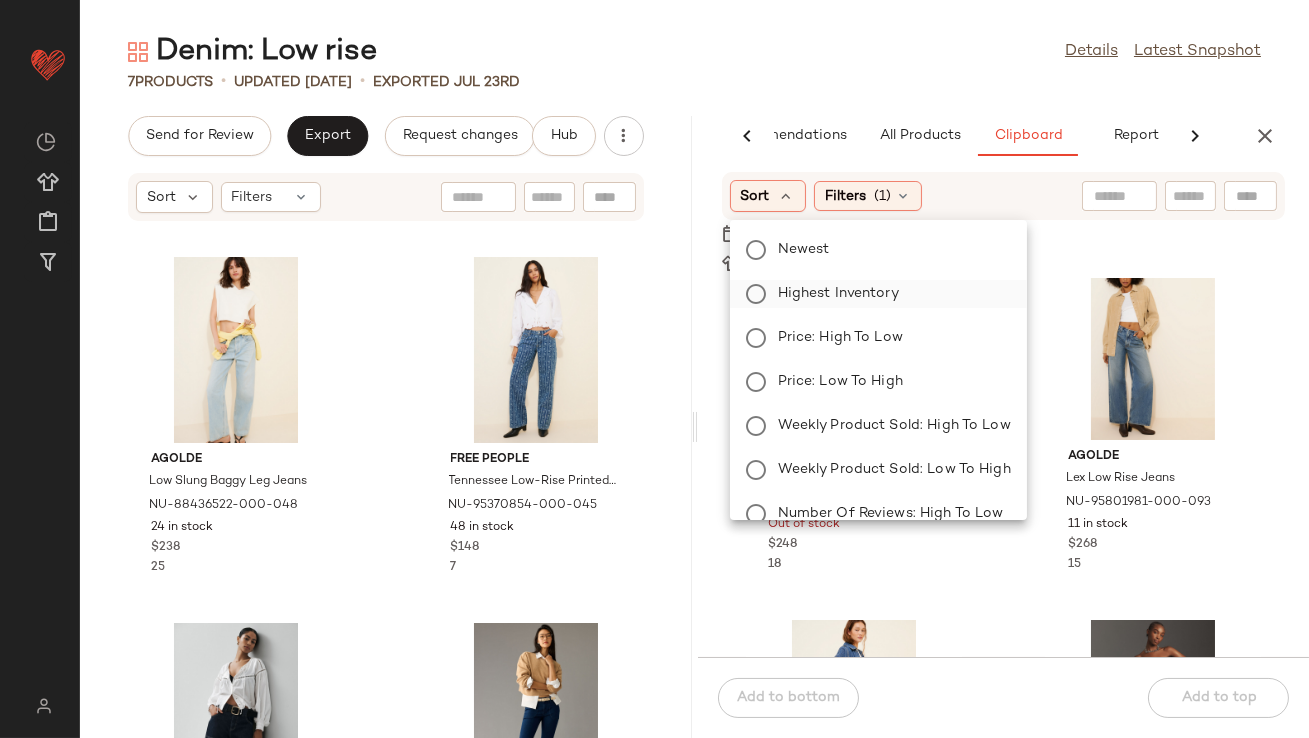 click on "Highest Inventory" 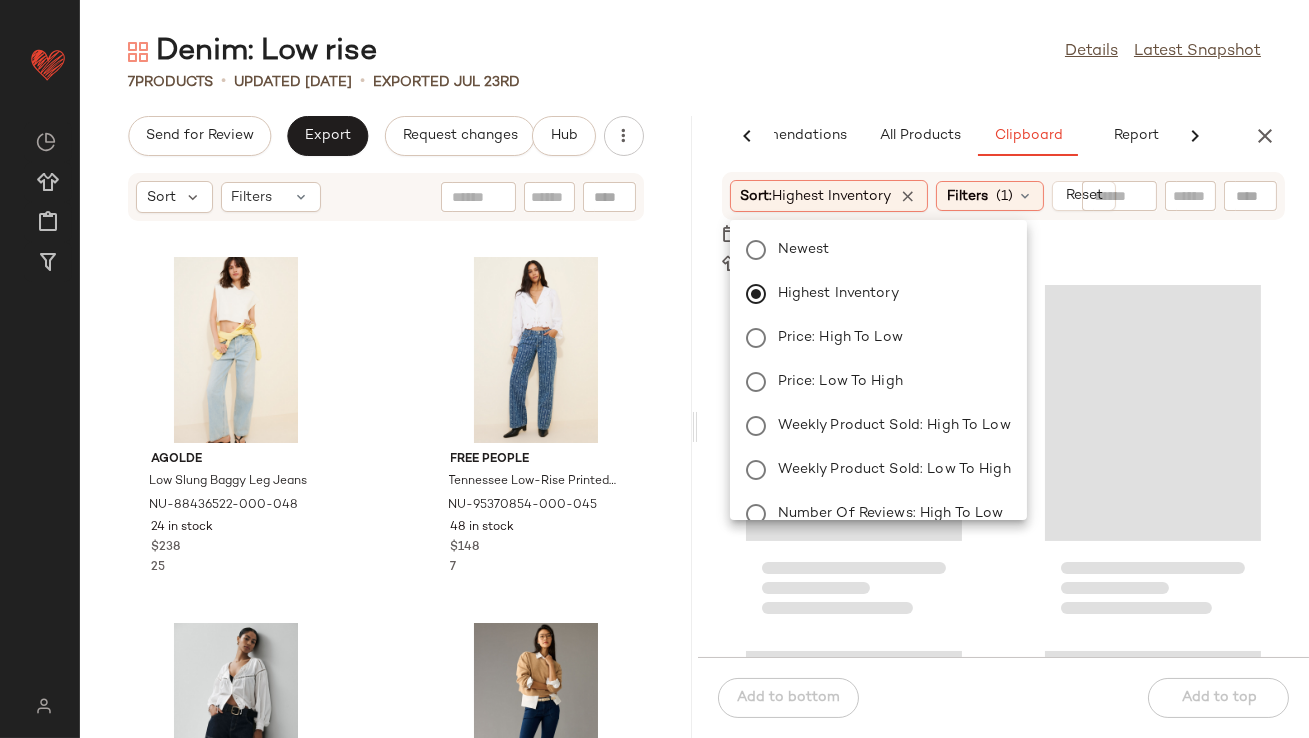 click on "Denim: Low rise  Details   Latest Snapshot" 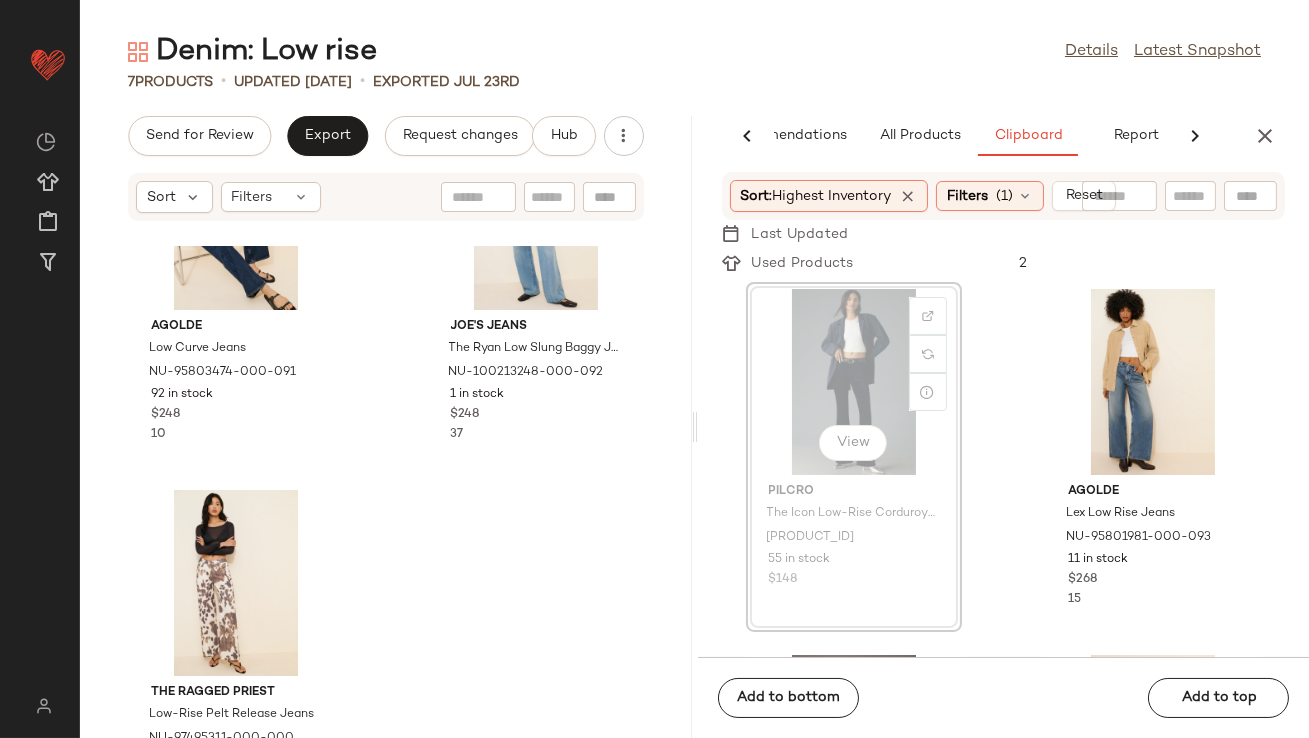 scroll, scrollTop: 975, scrollLeft: 0, axis: vertical 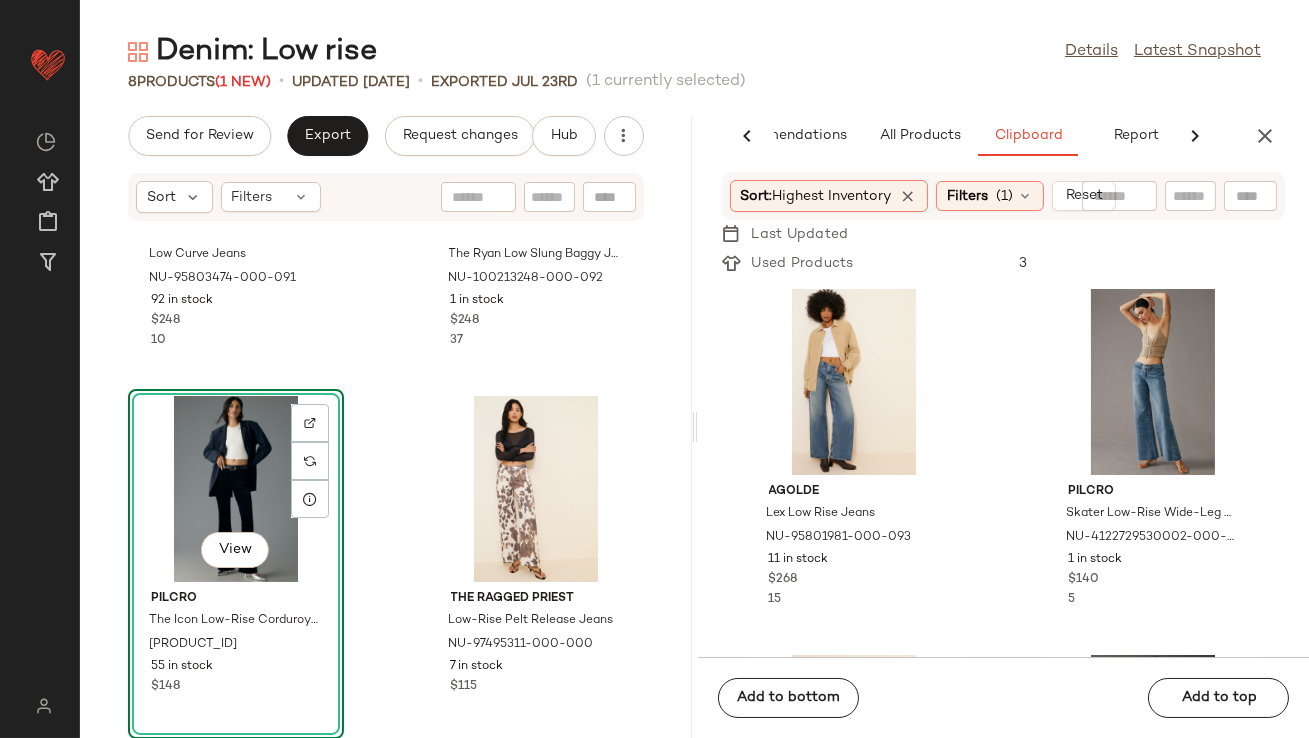 click on "View" 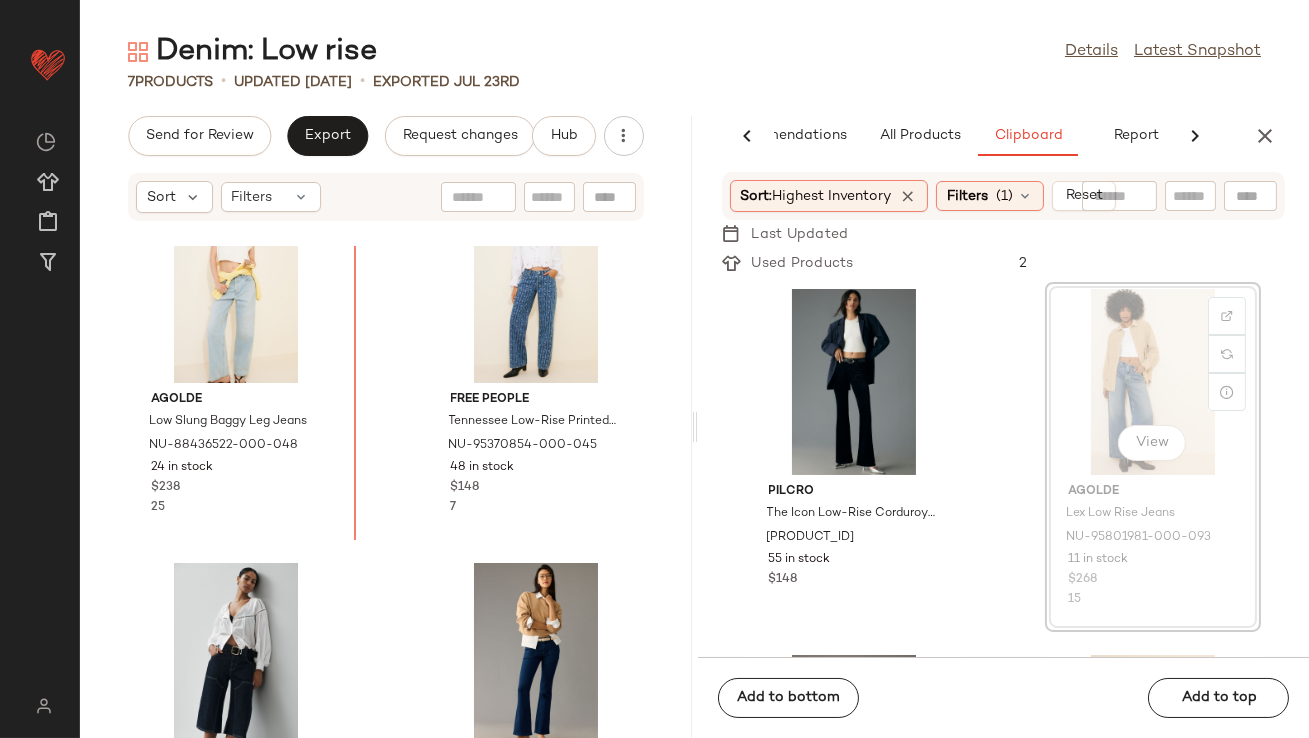 scroll, scrollTop: 35, scrollLeft: 0, axis: vertical 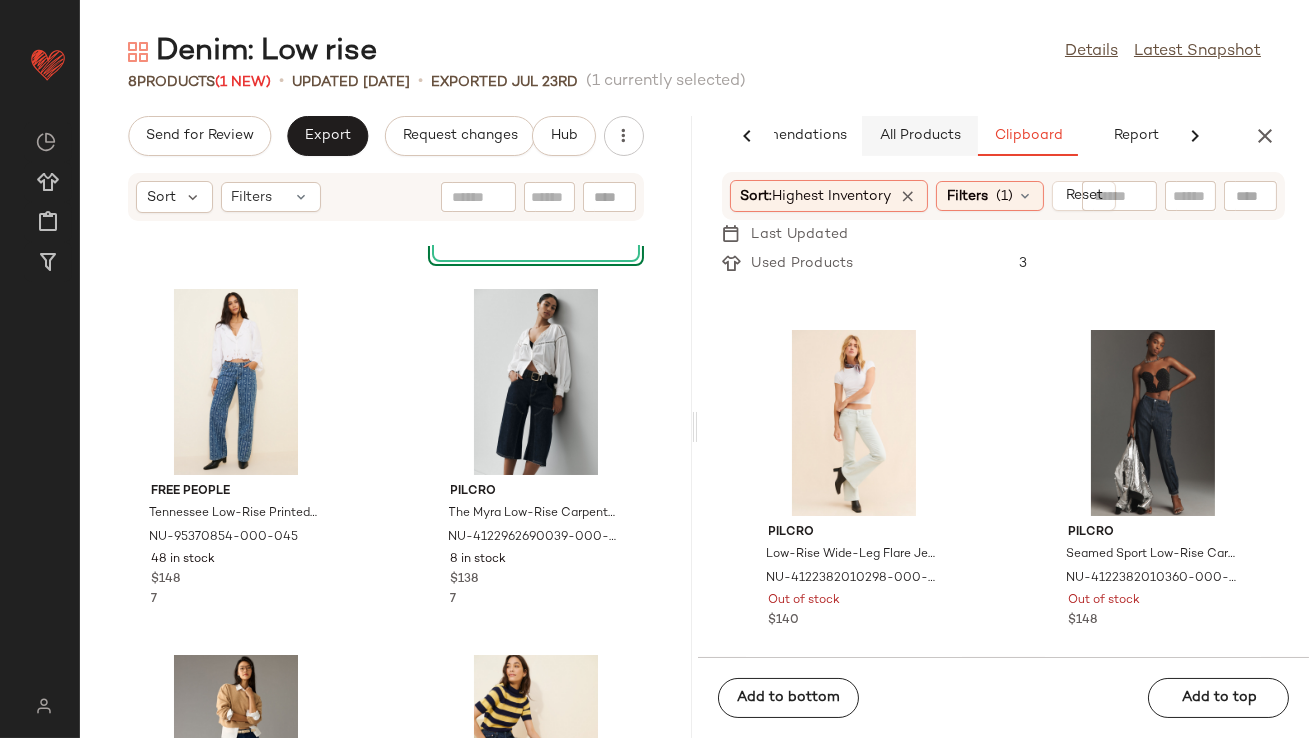 click on "All Products" 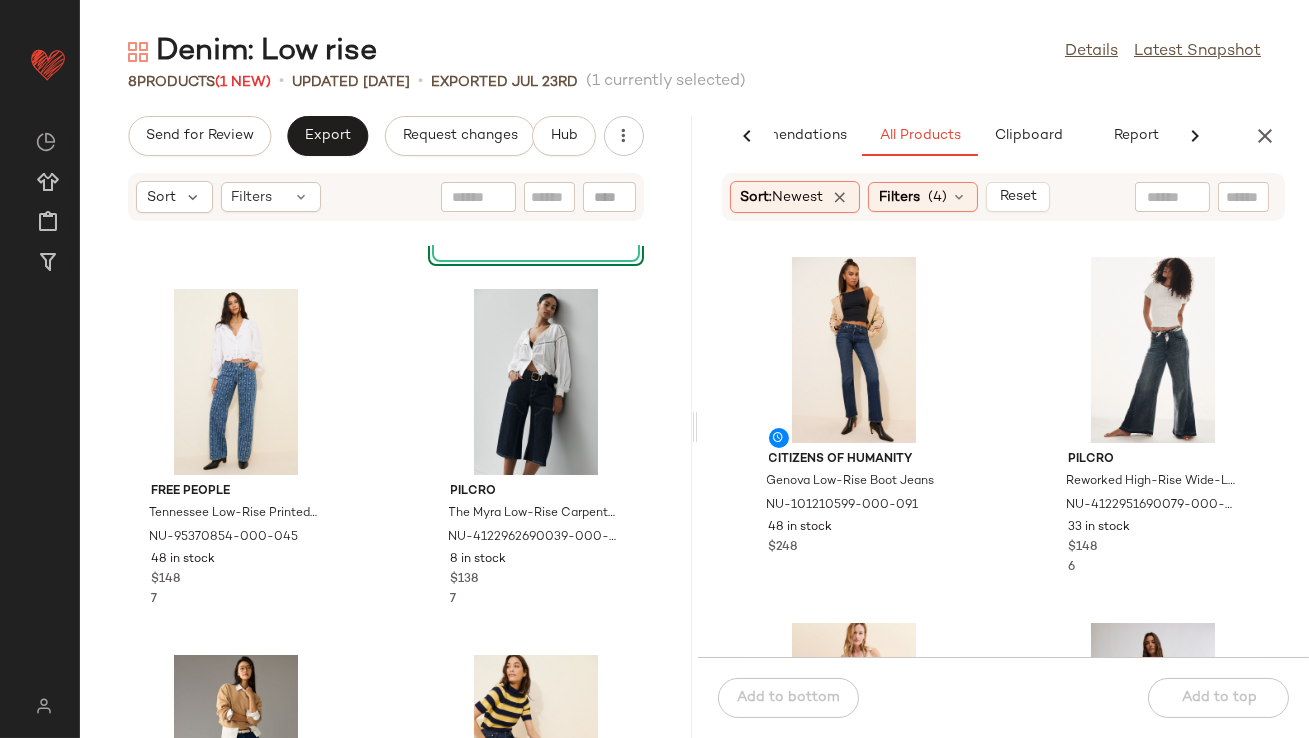 click 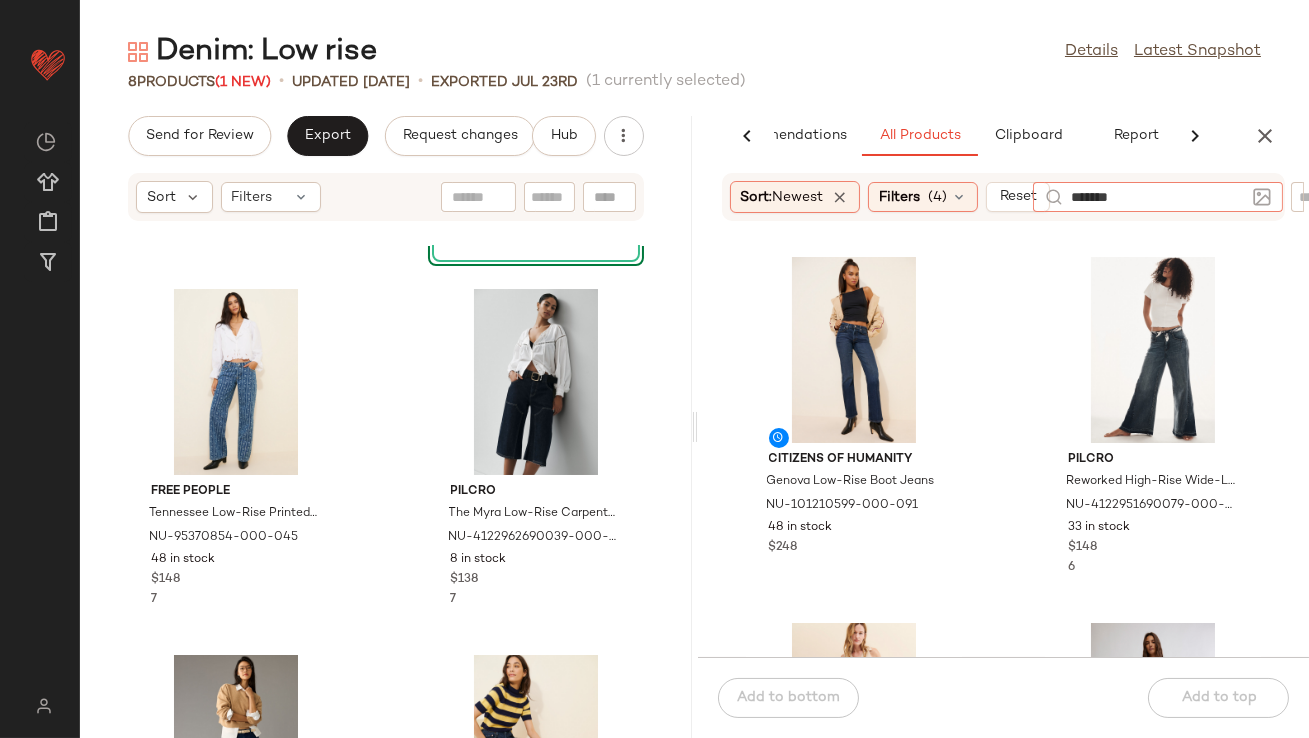 type on "********" 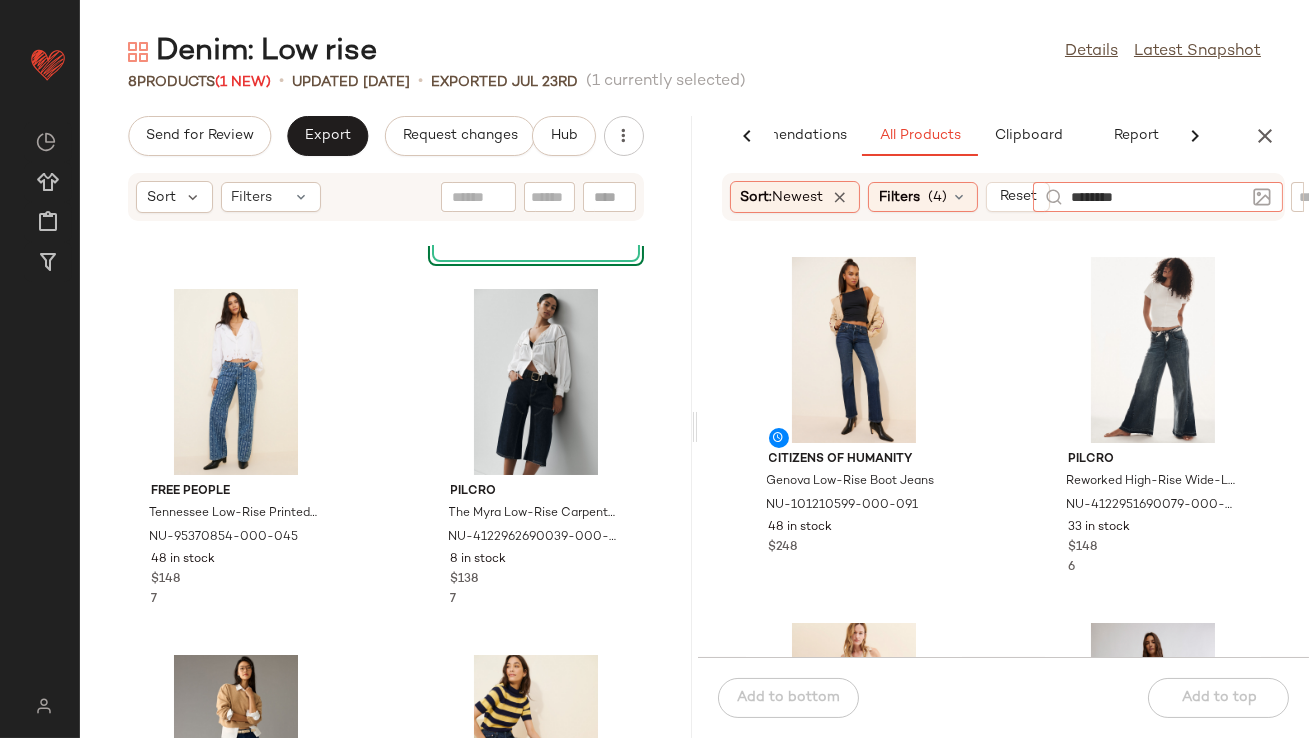 type 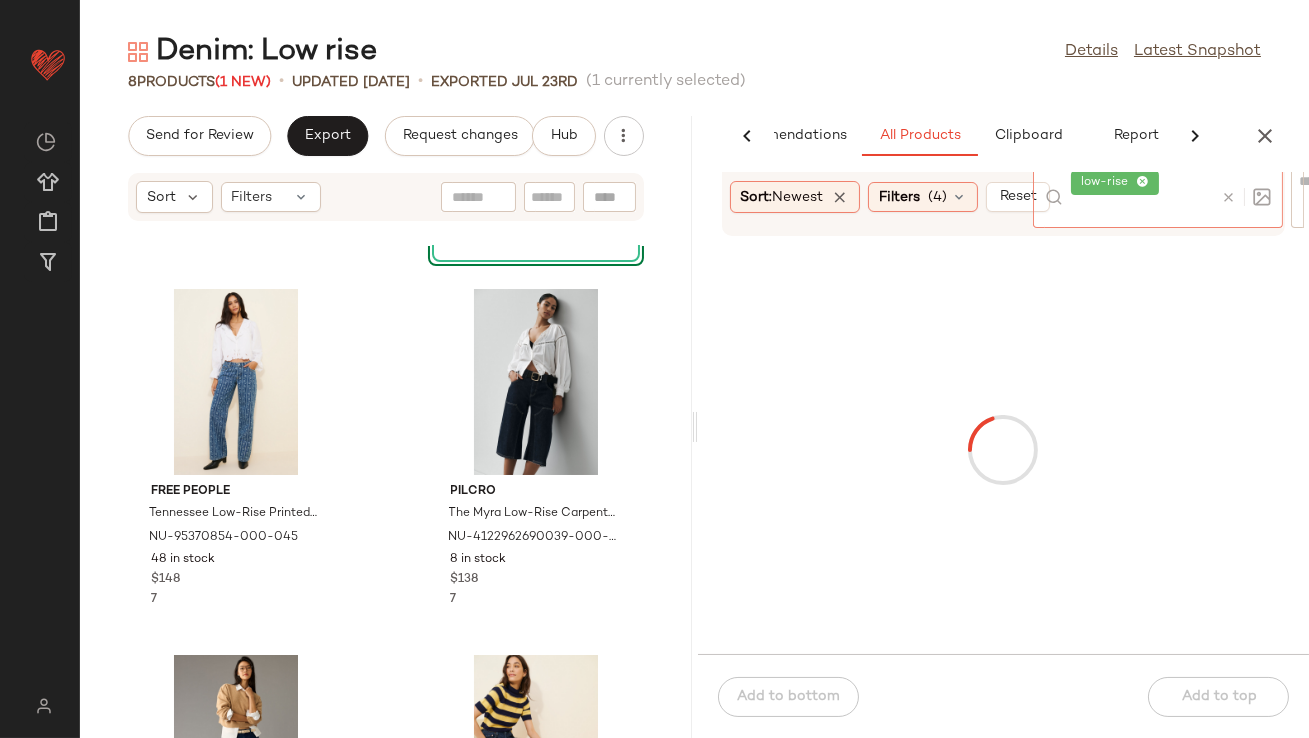 click on "[NUMBER] Products (1 New) • updated [DATE] • Exported [DATE] (1 currently selected)" 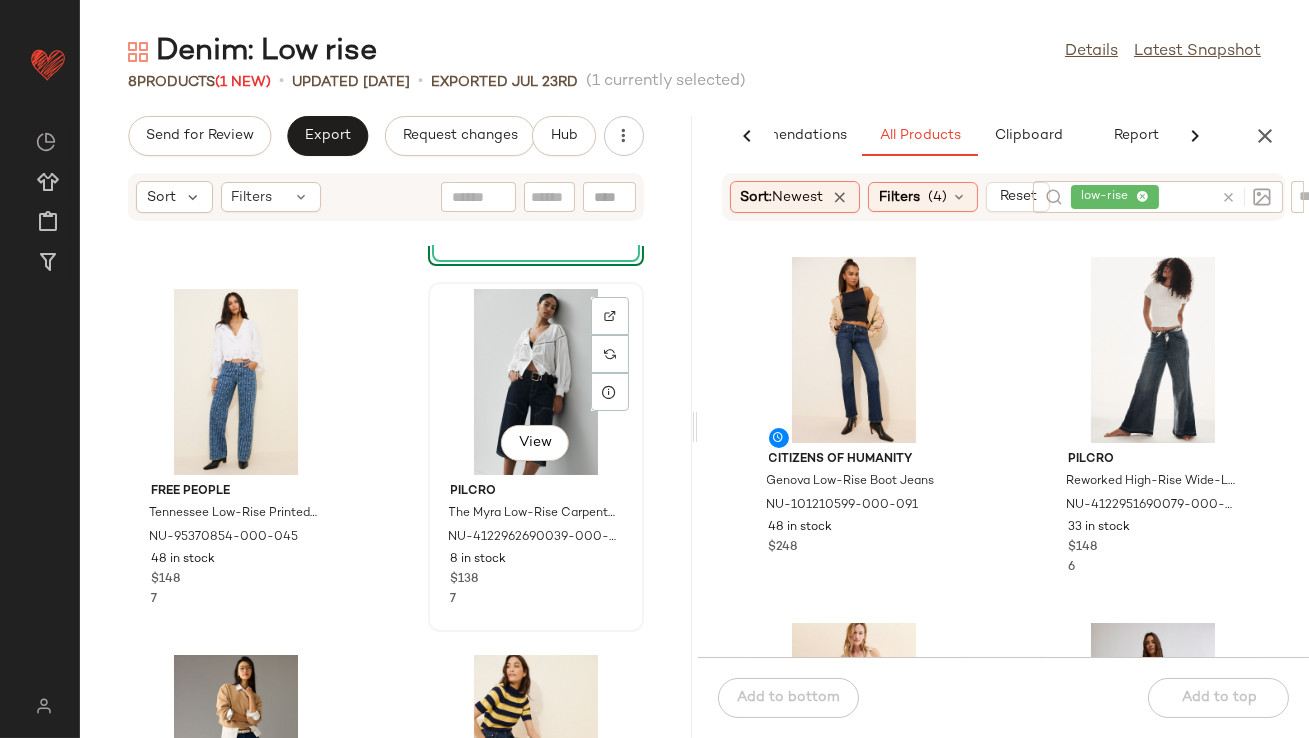 scroll, scrollTop: 0, scrollLeft: 0, axis: both 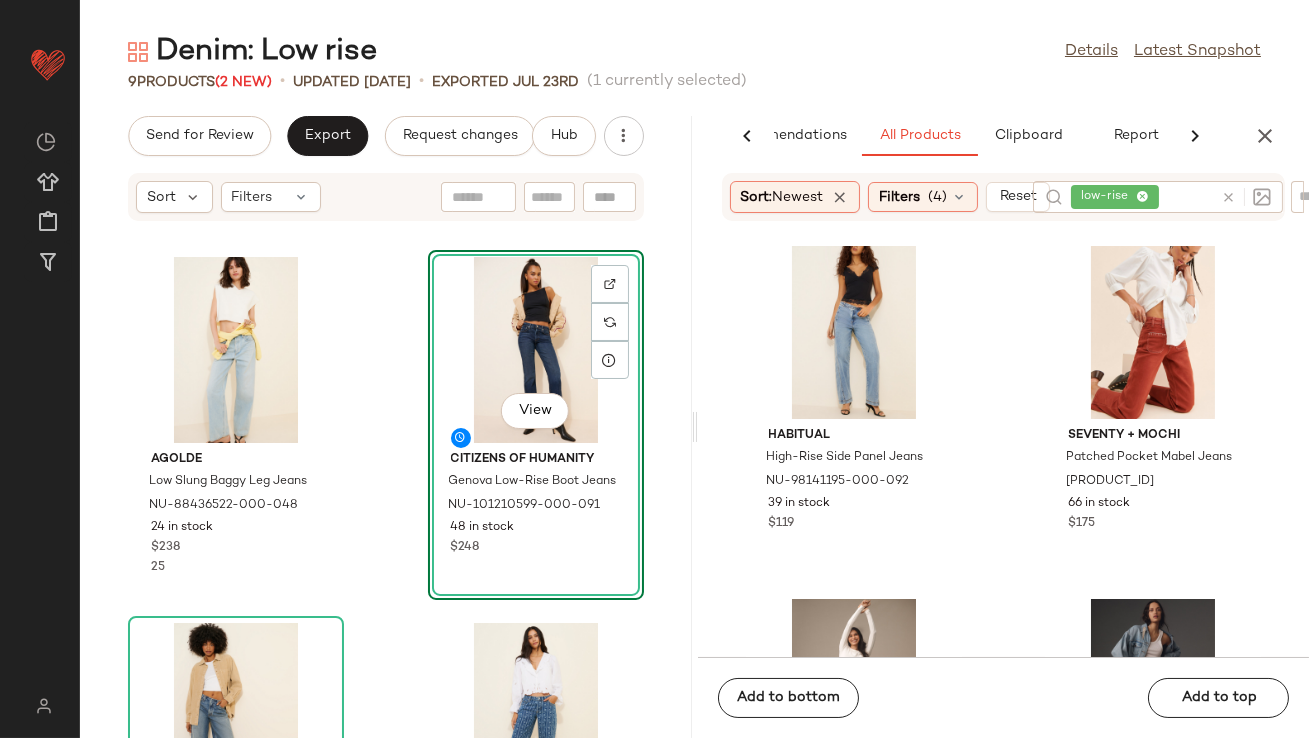 click at bounding box center [1265, 136] 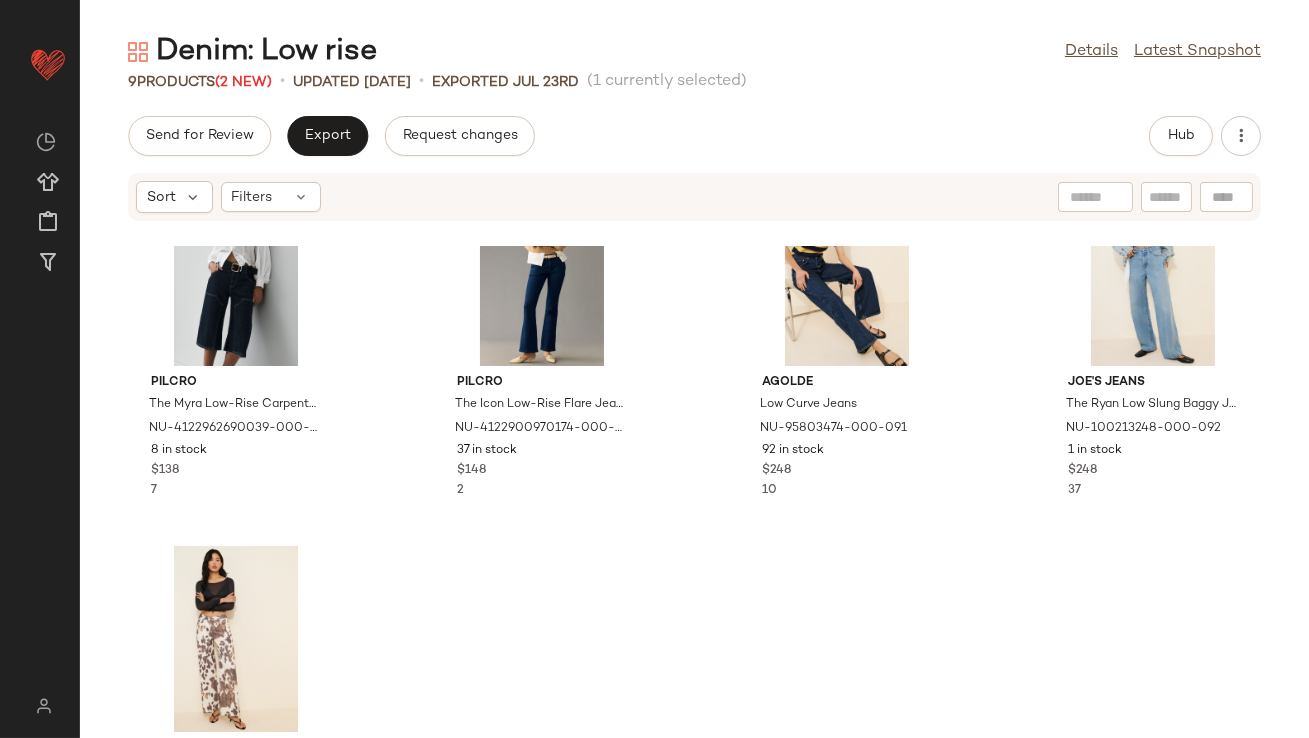 scroll, scrollTop: 609, scrollLeft: 0, axis: vertical 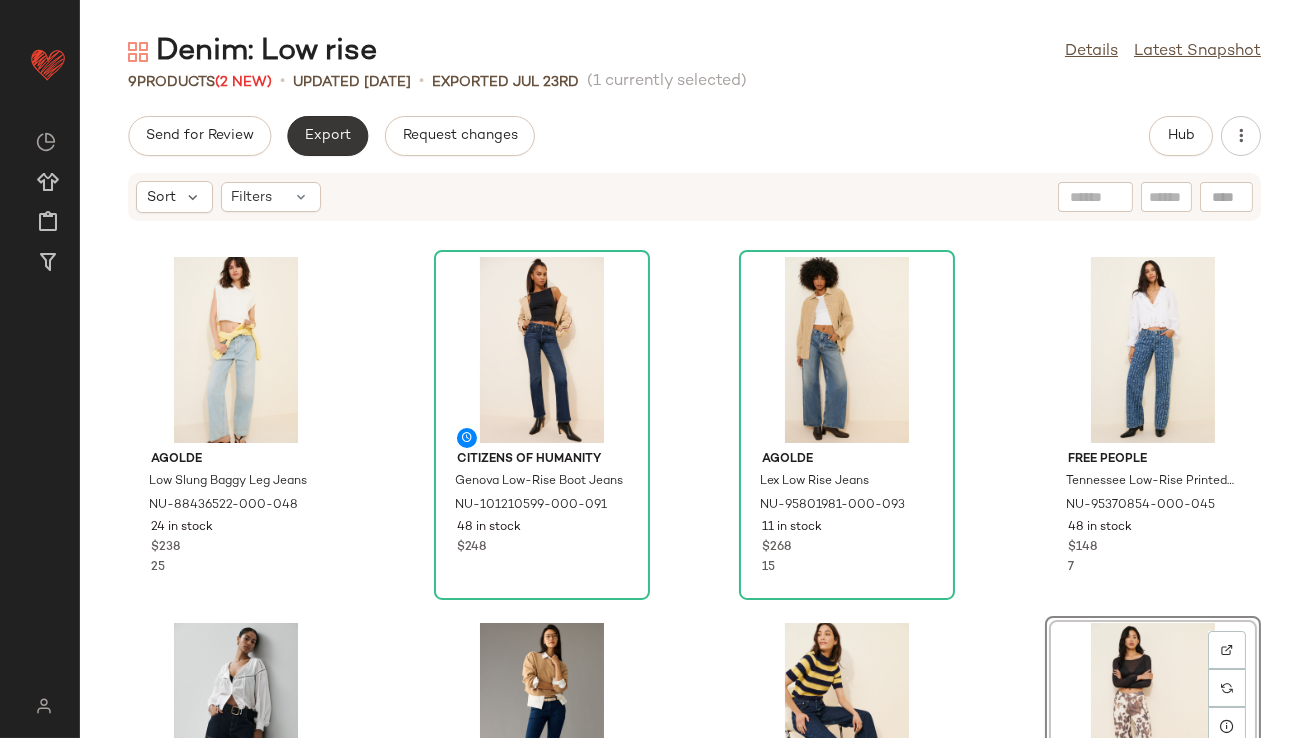 click on "Export" 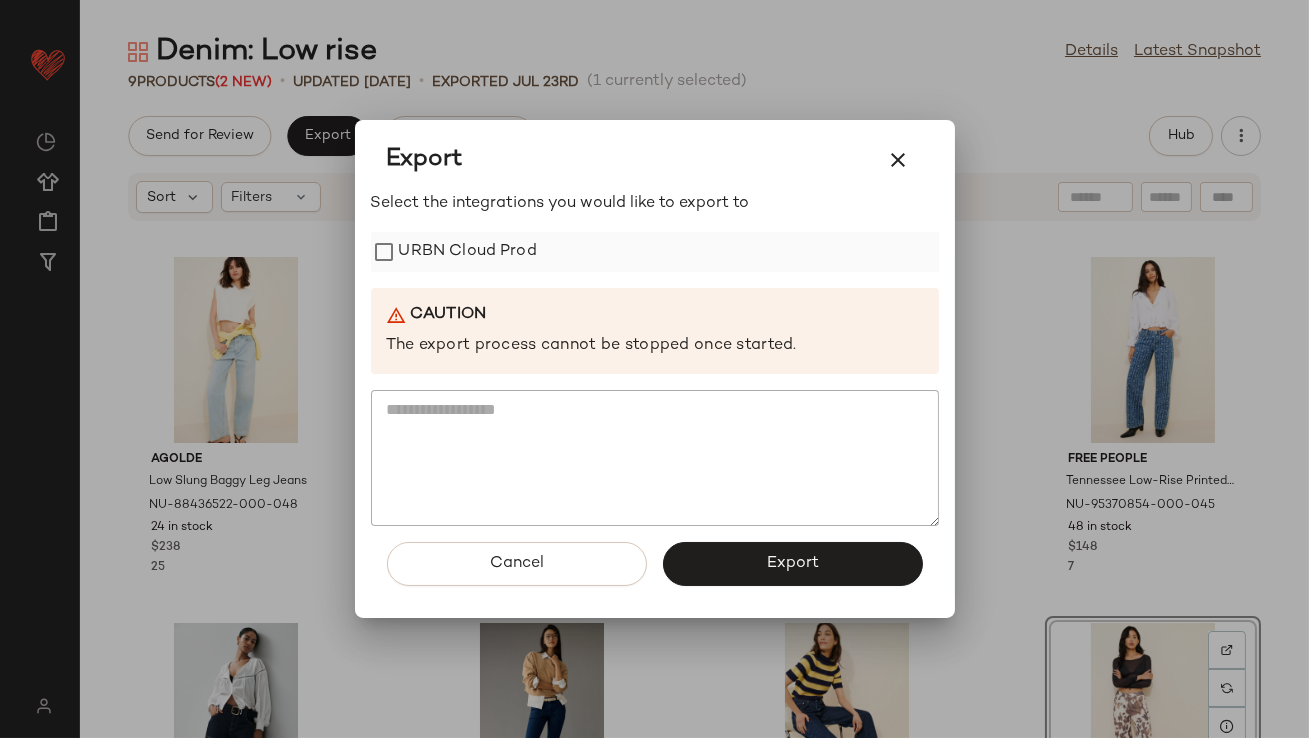 click on "URBN Cloud Prod" at bounding box center (468, 252) 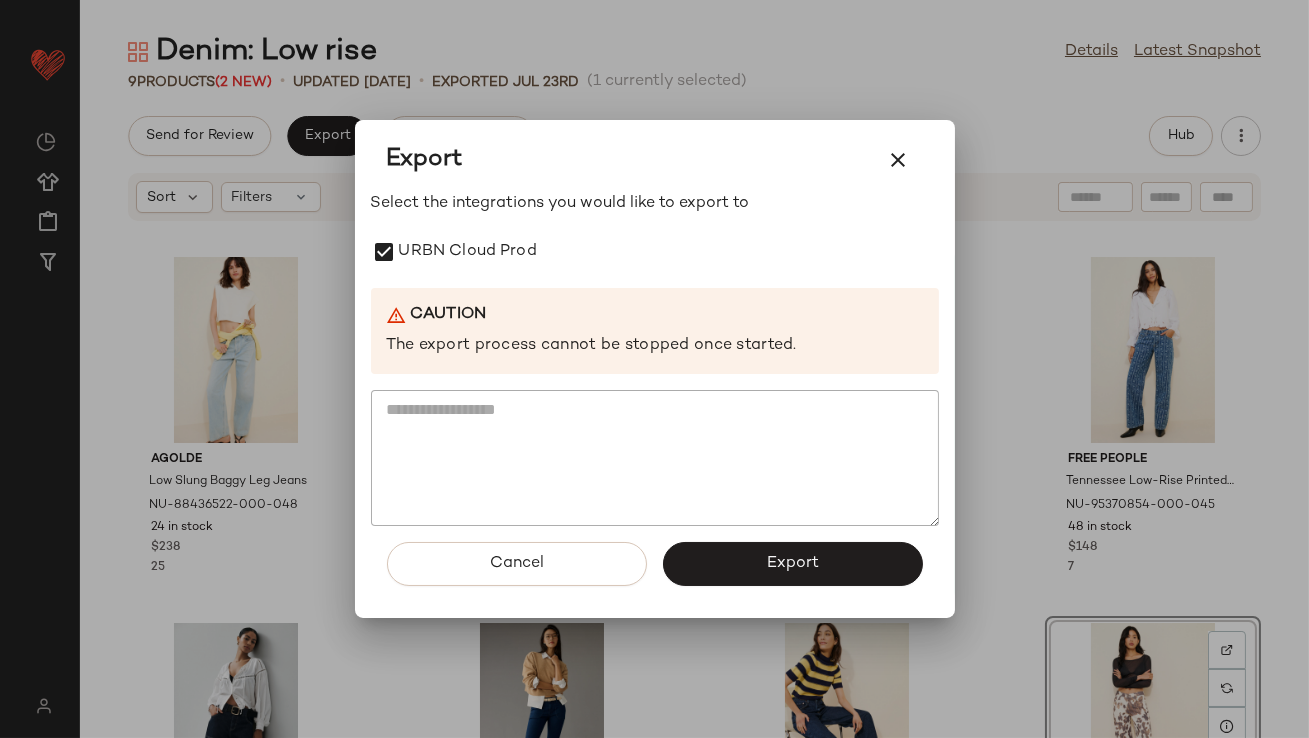 click on "Export" at bounding box center [793, 564] 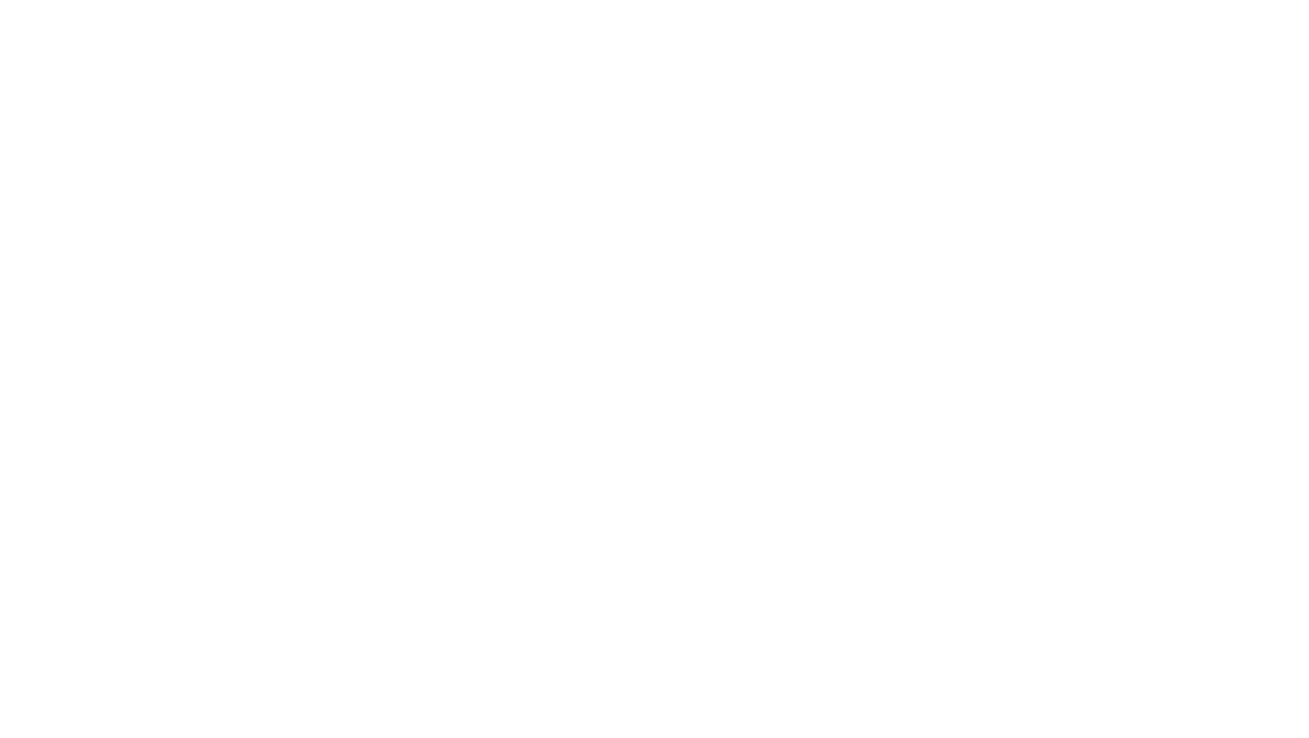 scroll, scrollTop: 0, scrollLeft: 0, axis: both 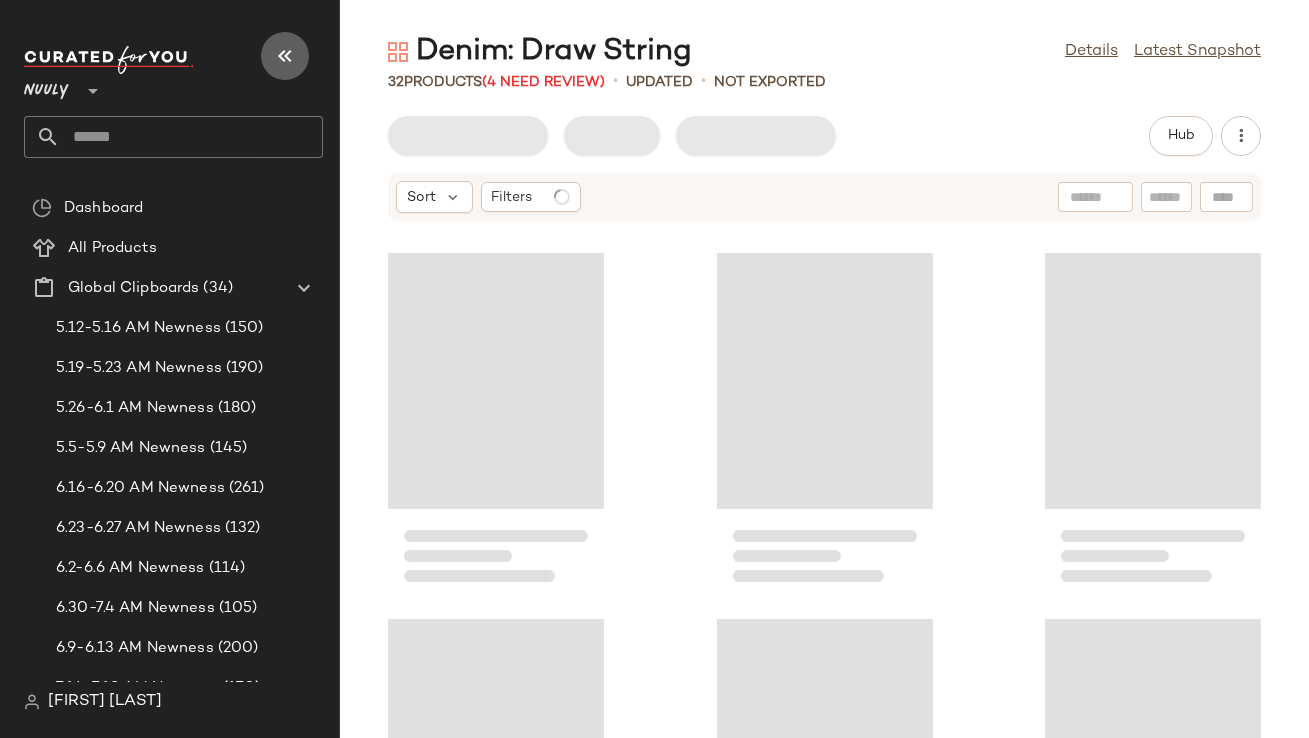 click at bounding box center (285, 56) 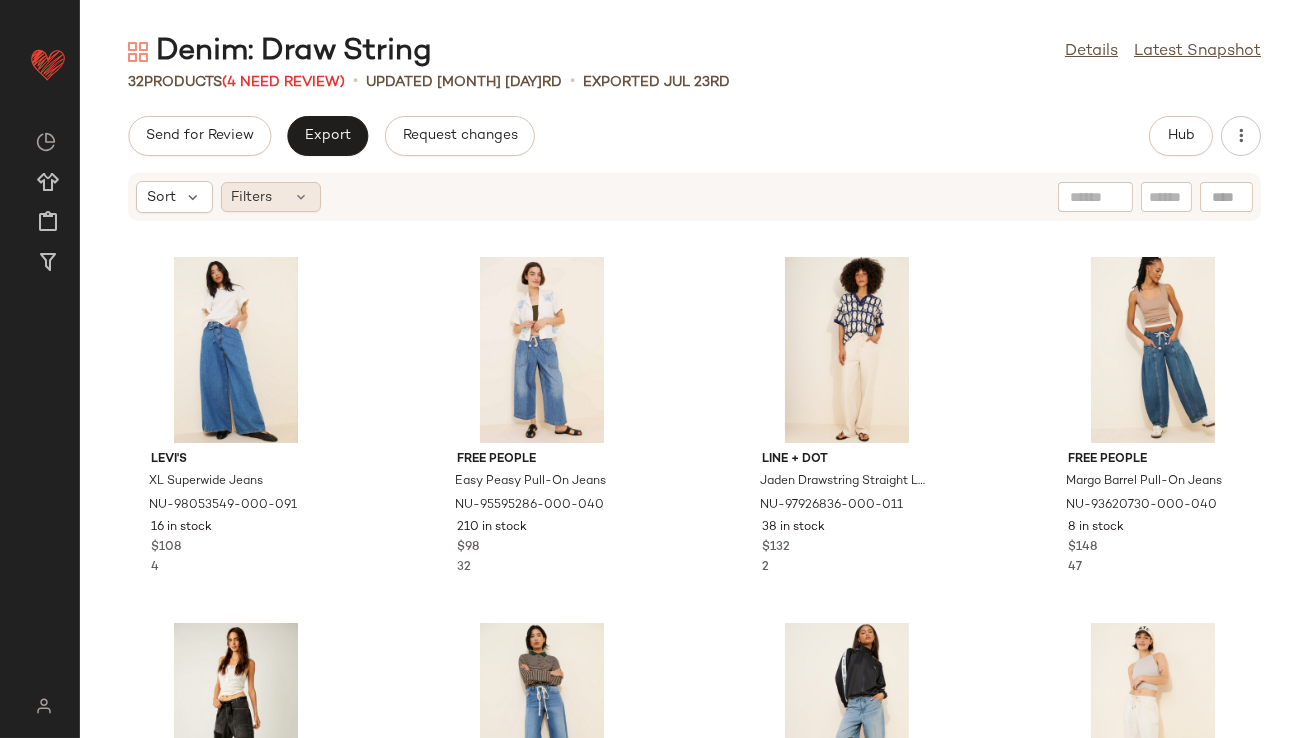 click at bounding box center (302, 197) 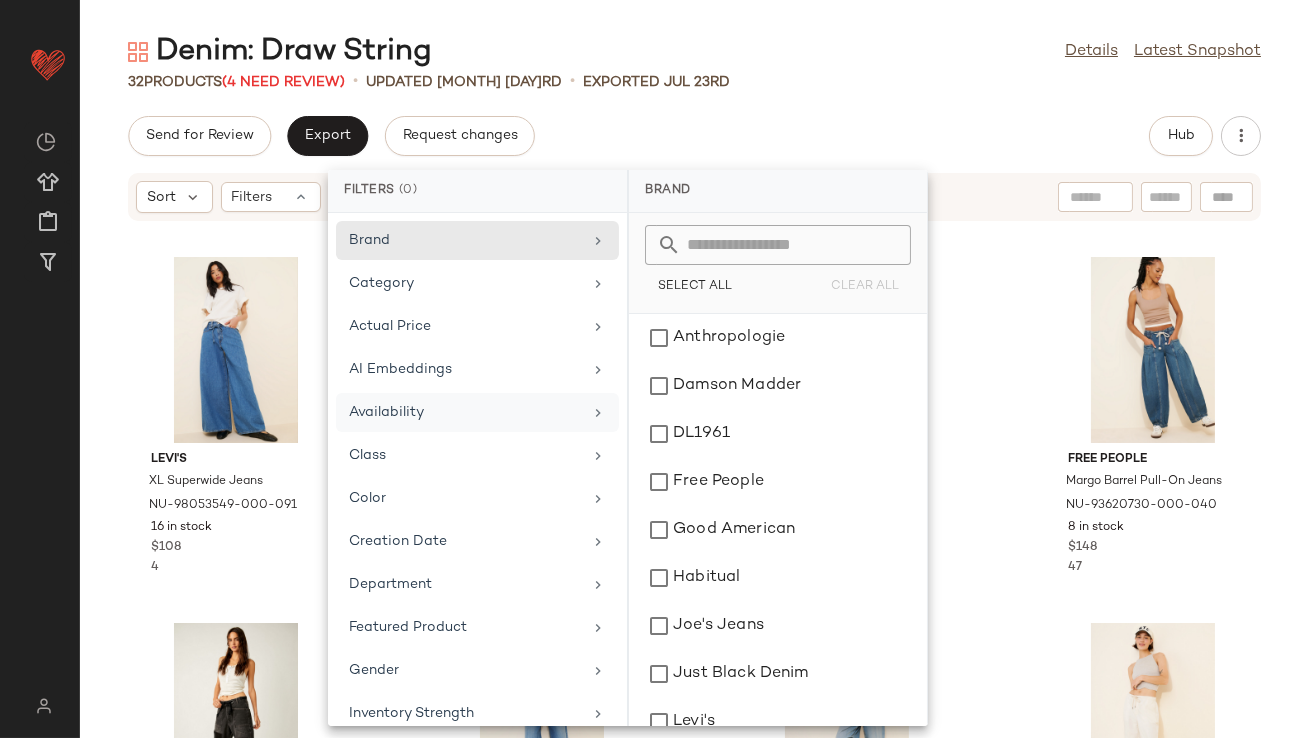 click on "Availability" at bounding box center [465, 412] 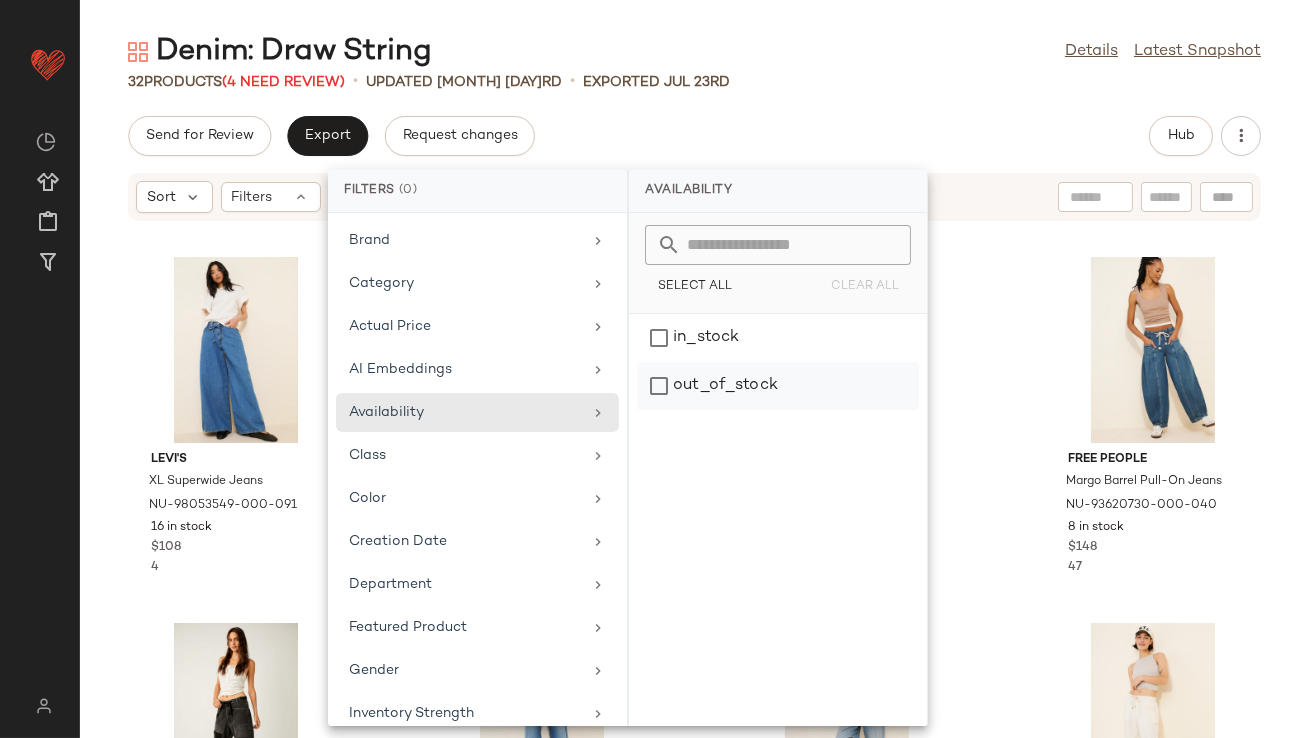 click on "out_of_stock" 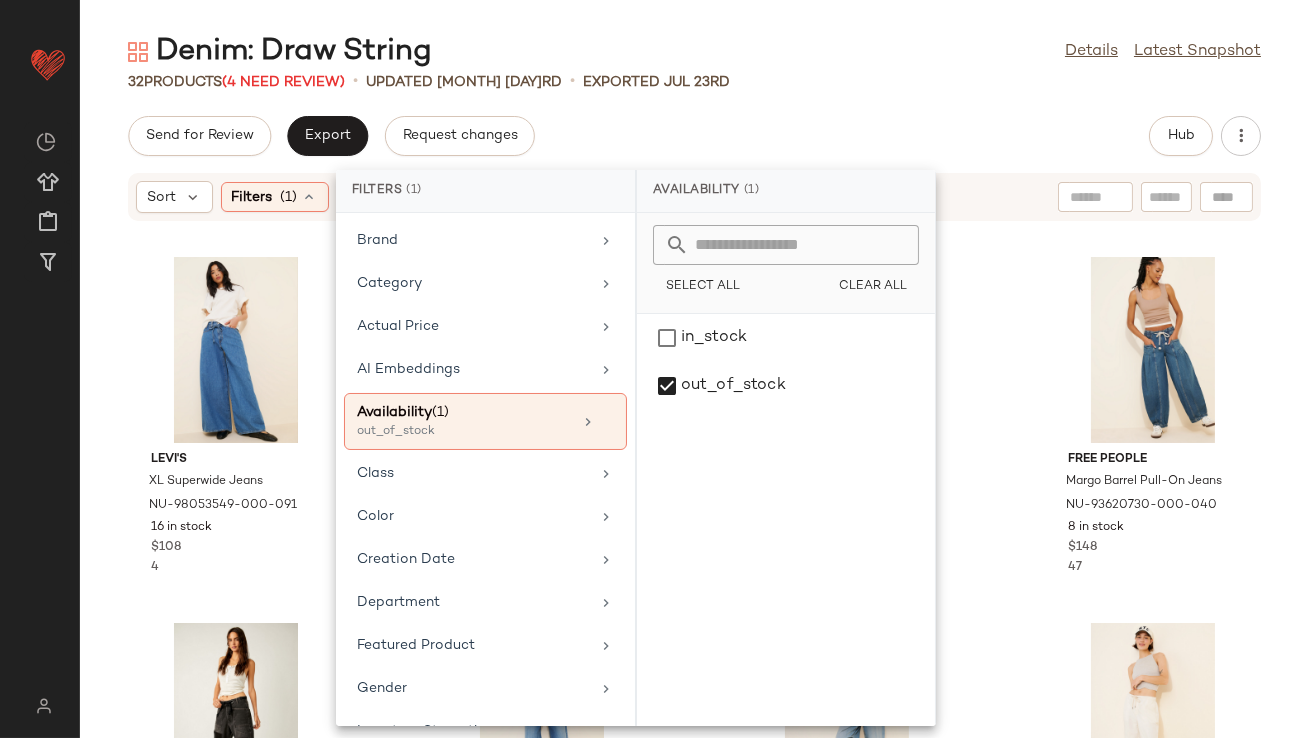 click on "32   Products   (4 Need Review)   •   updated Jul 23rd  •  Exported Jul 23rd" 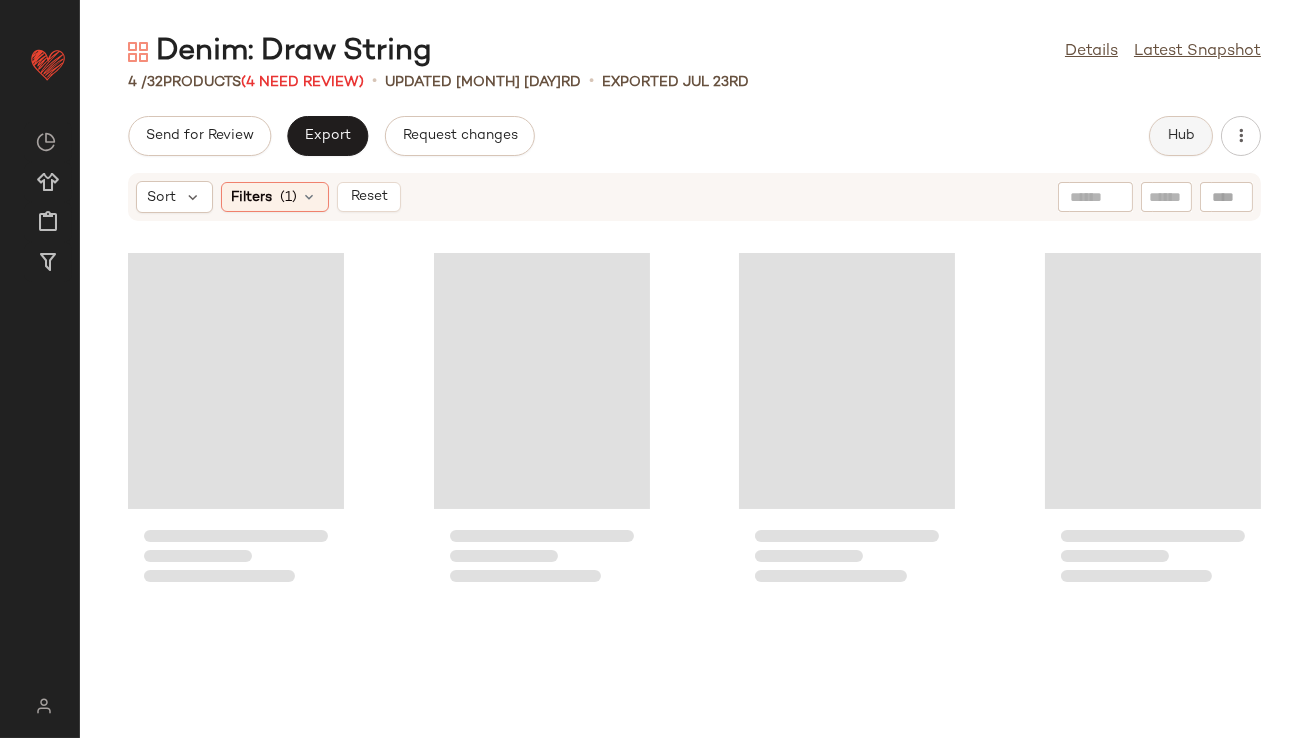 click on "Hub" at bounding box center [1181, 136] 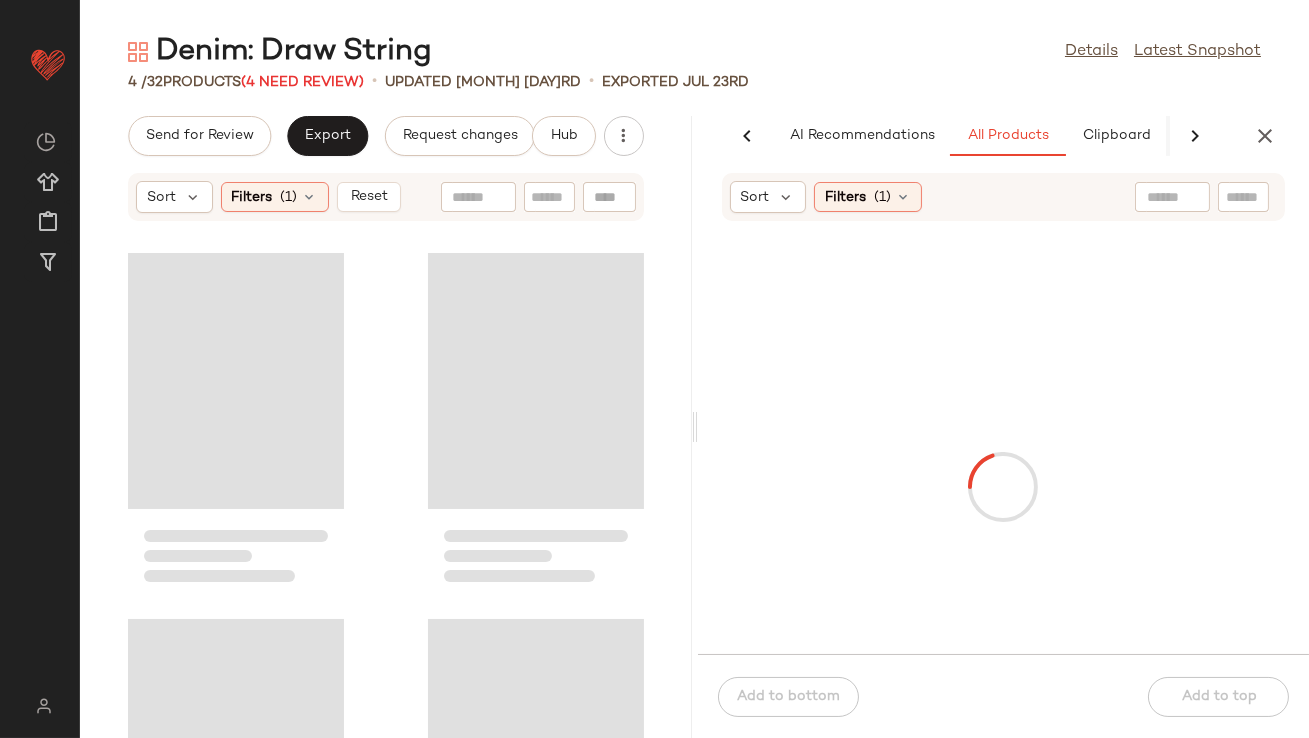 scroll, scrollTop: 0, scrollLeft: 112, axis: horizontal 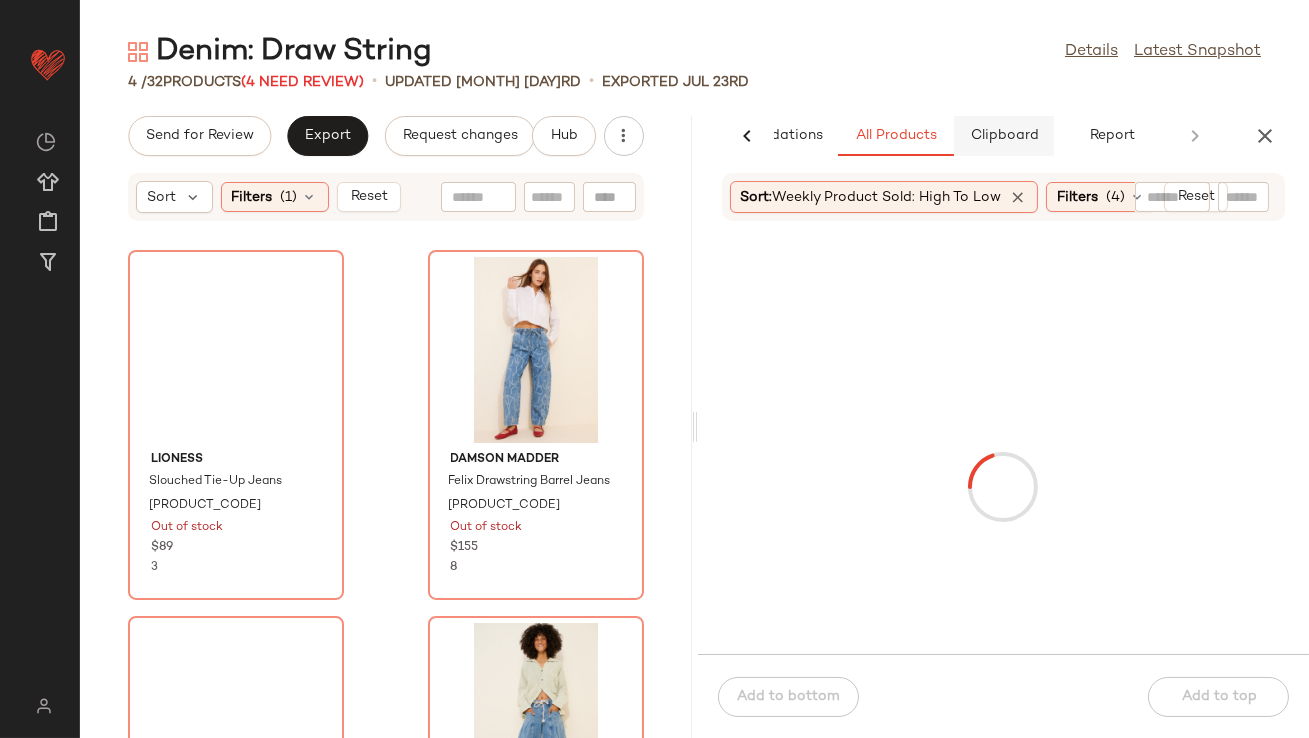 click on "Clipboard" 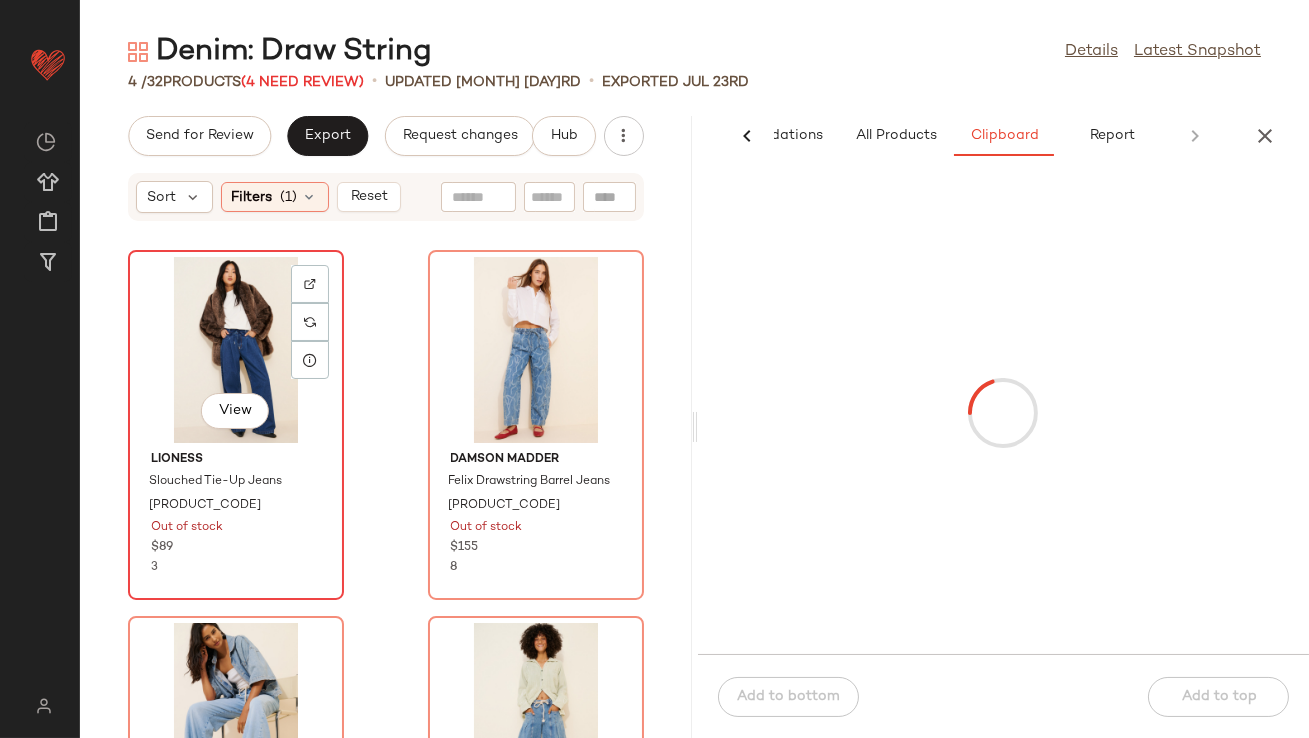 click on "View" 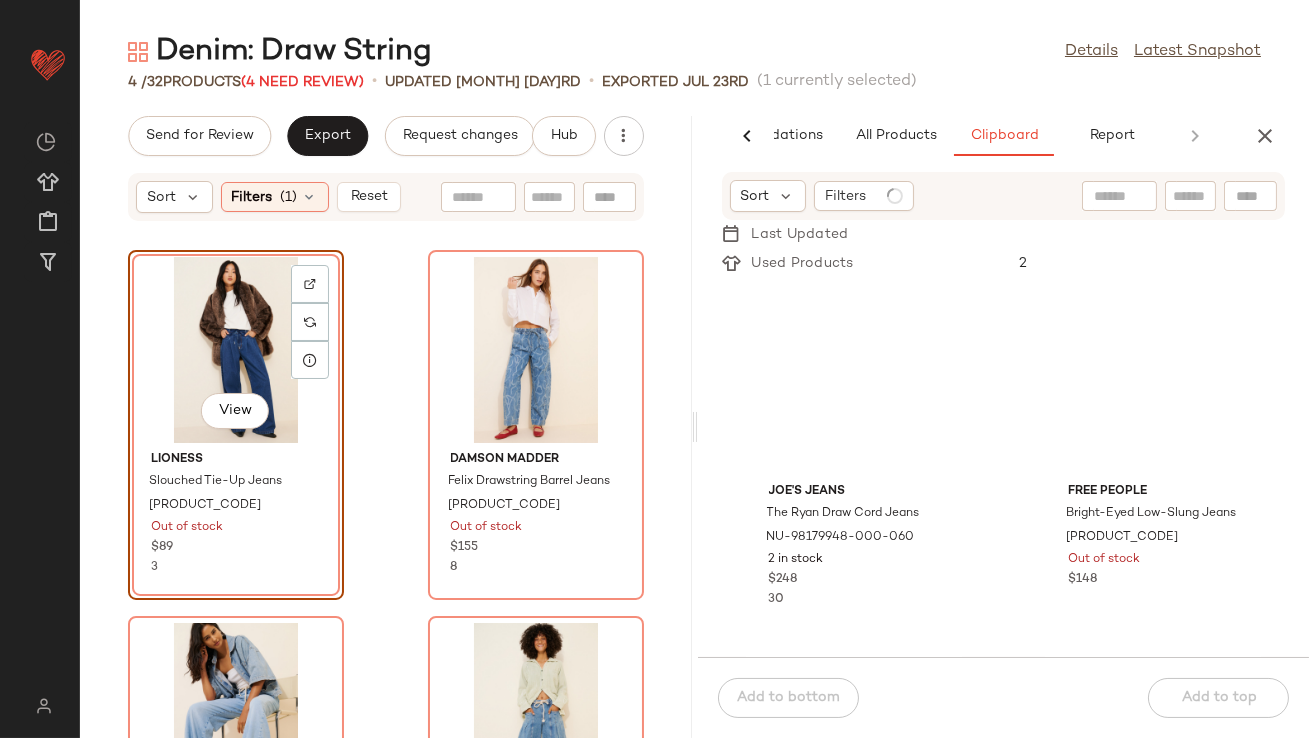 scroll, scrollTop: 227, scrollLeft: 0, axis: vertical 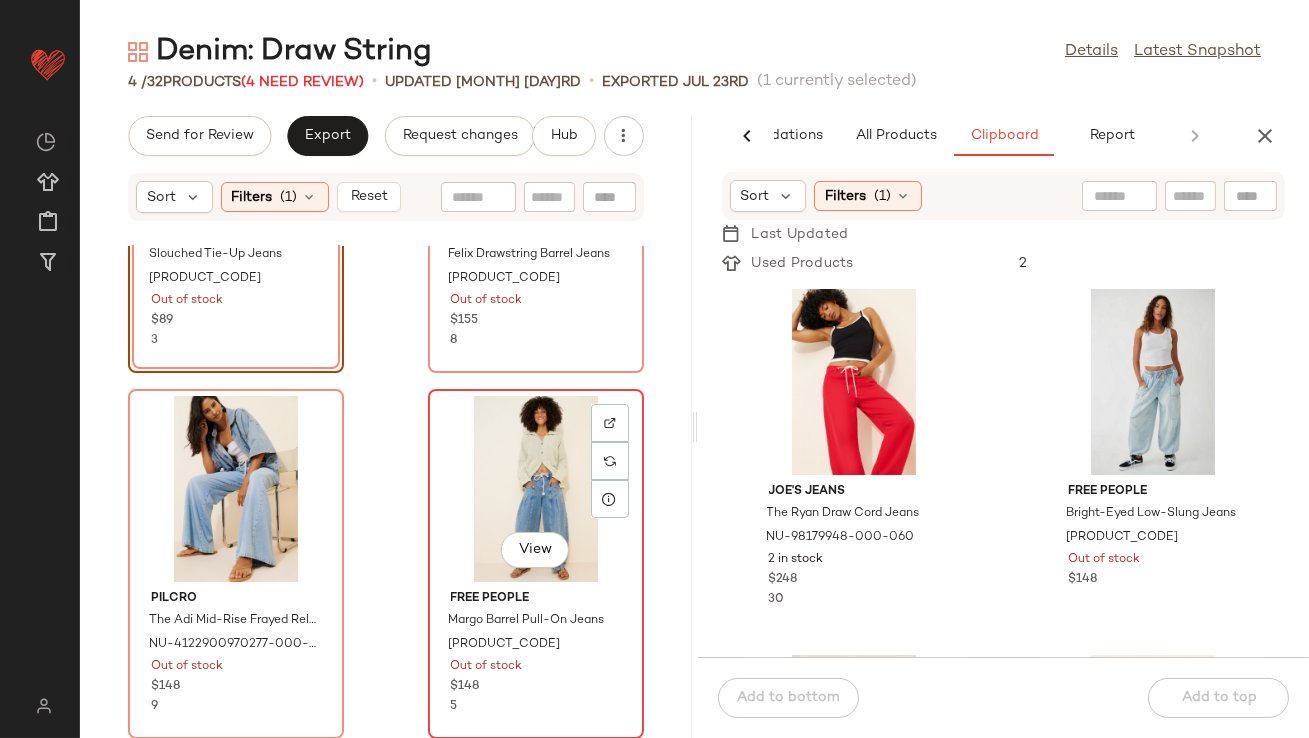 click on "View" 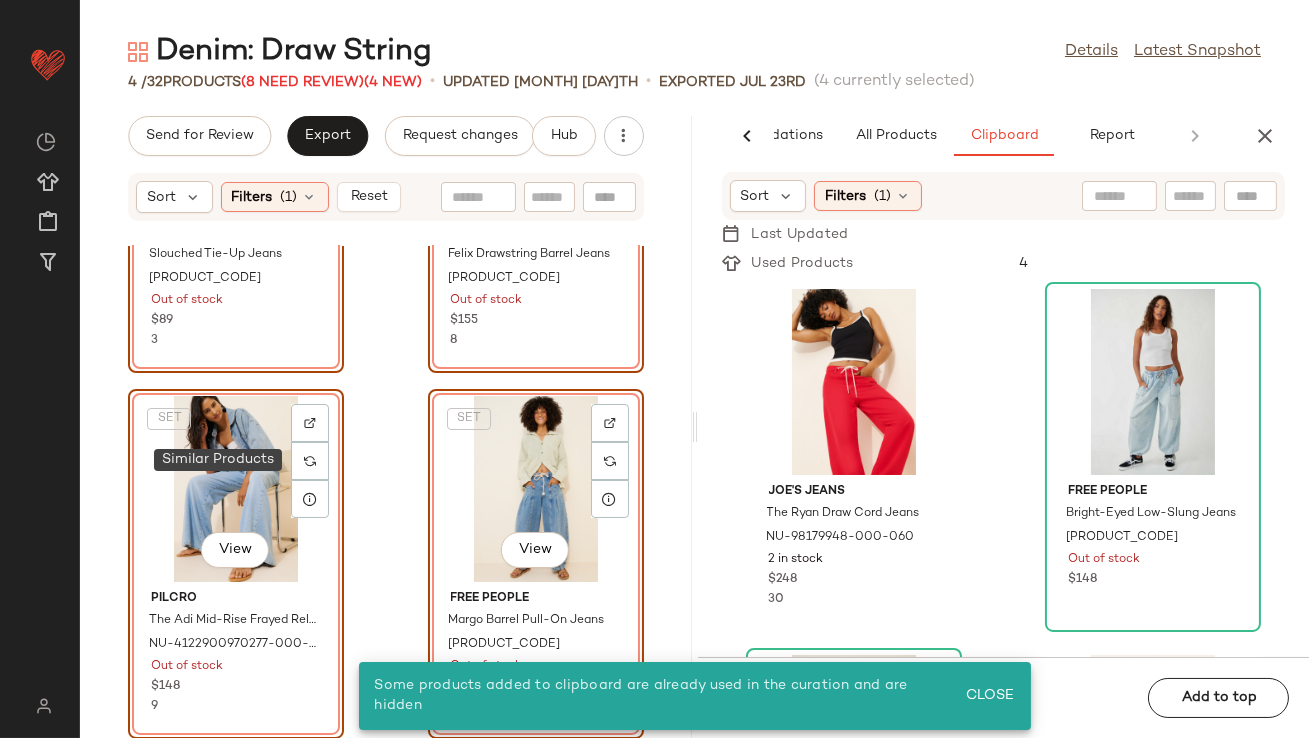 click on "SET   View" 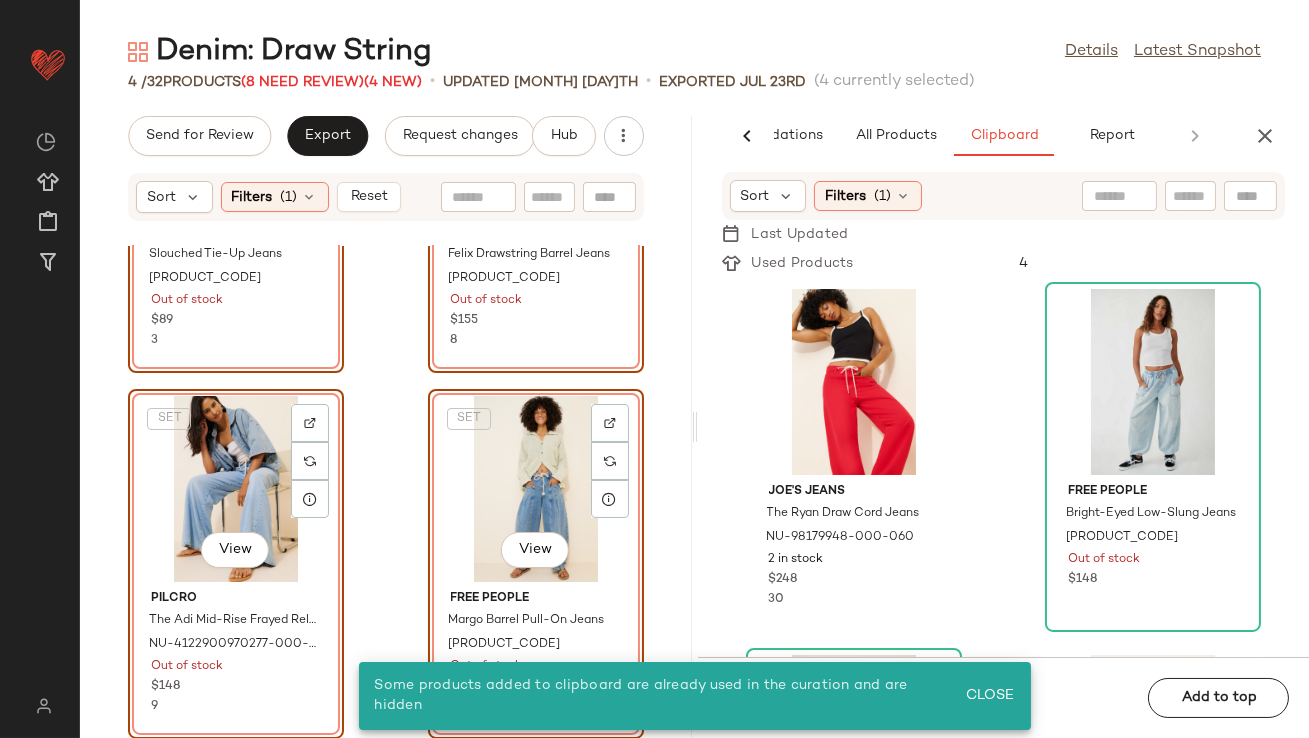 scroll, scrollTop: 0, scrollLeft: 0, axis: both 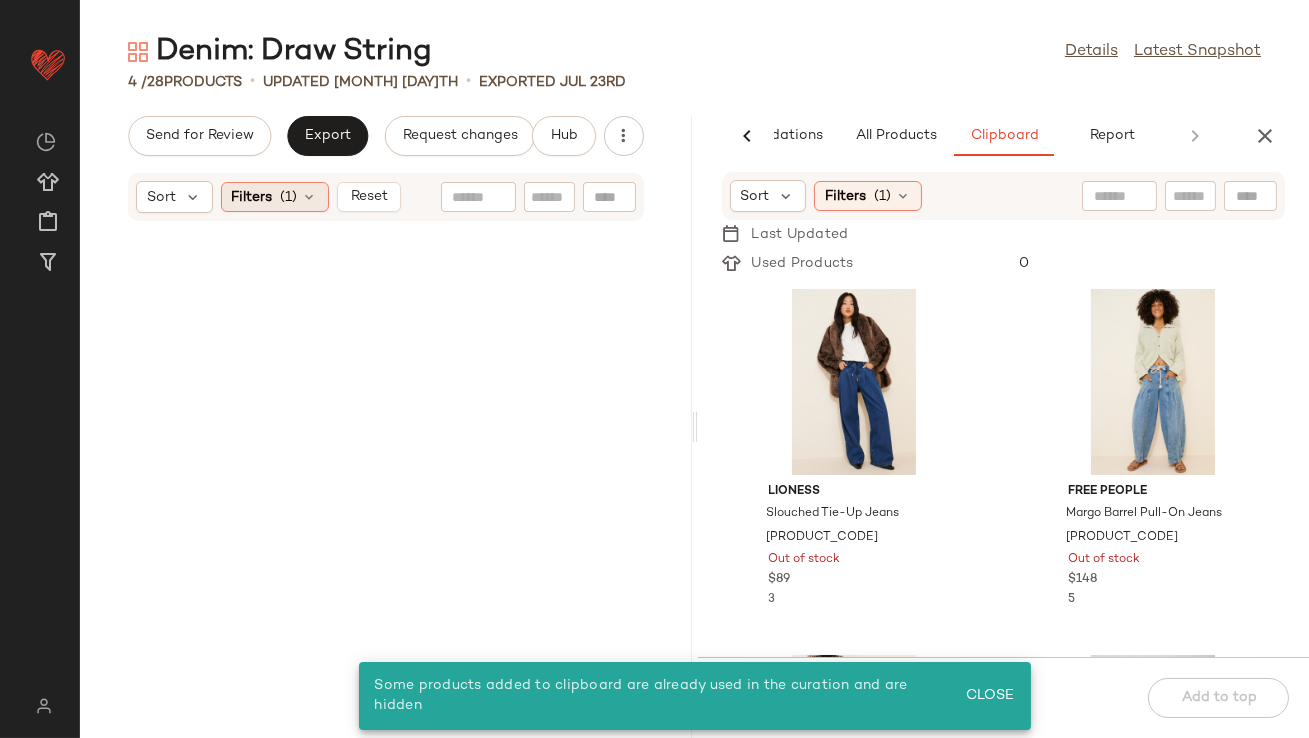 click at bounding box center [310, 197] 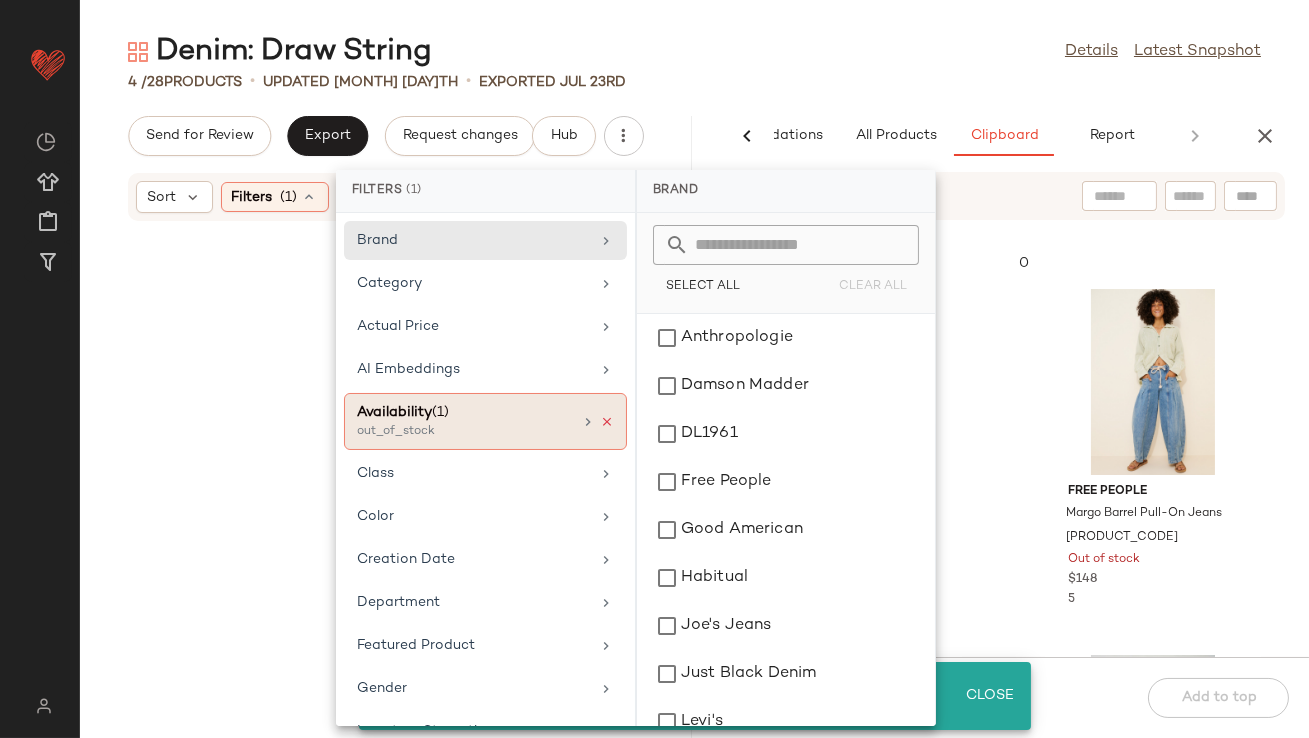 click at bounding box center [607, 422] 